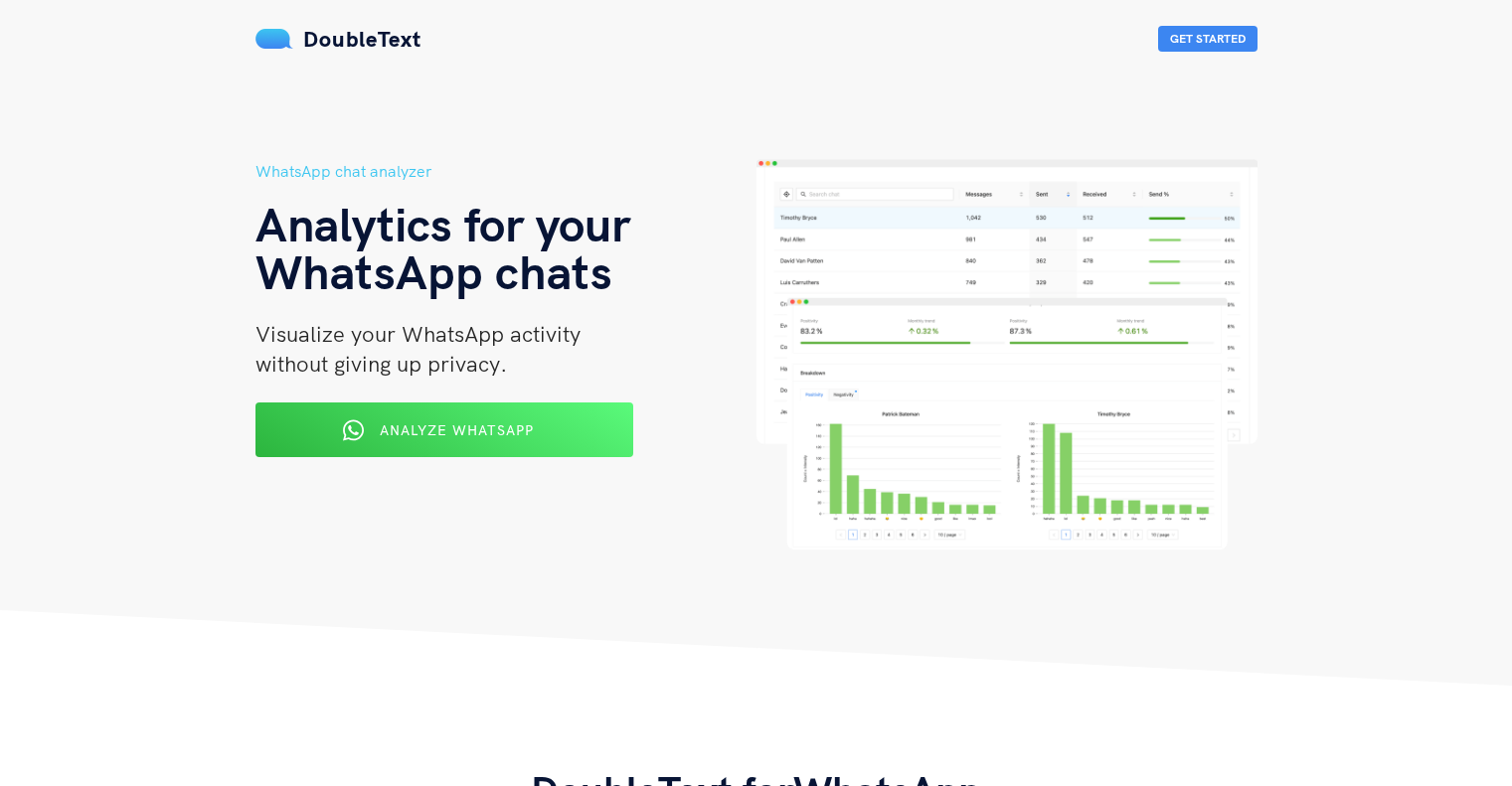 click on "Analyze WhatsApp" at bounding box center [456, 430] 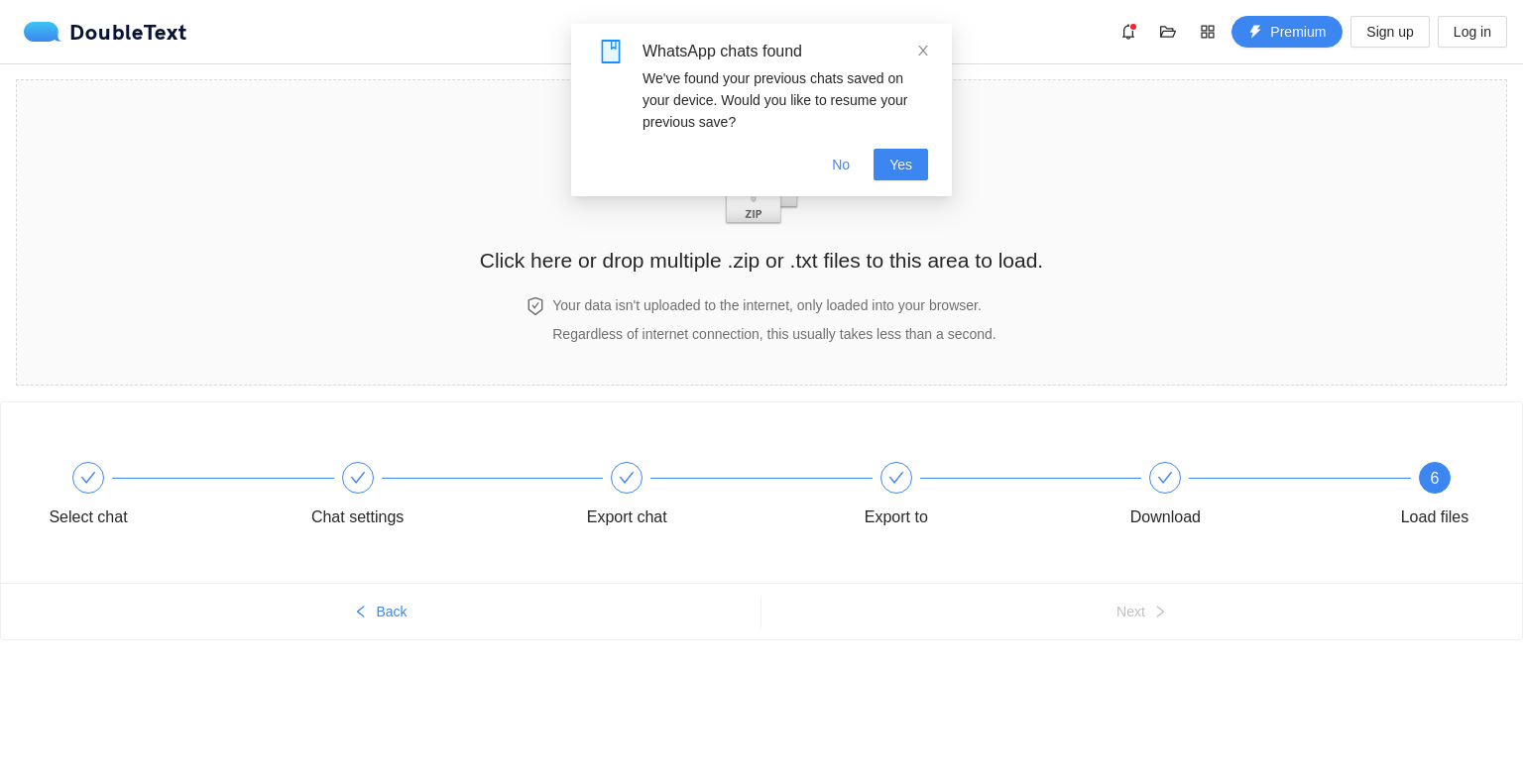 scroll, scrollTop: 0, scrollLeft: 0, axis: both 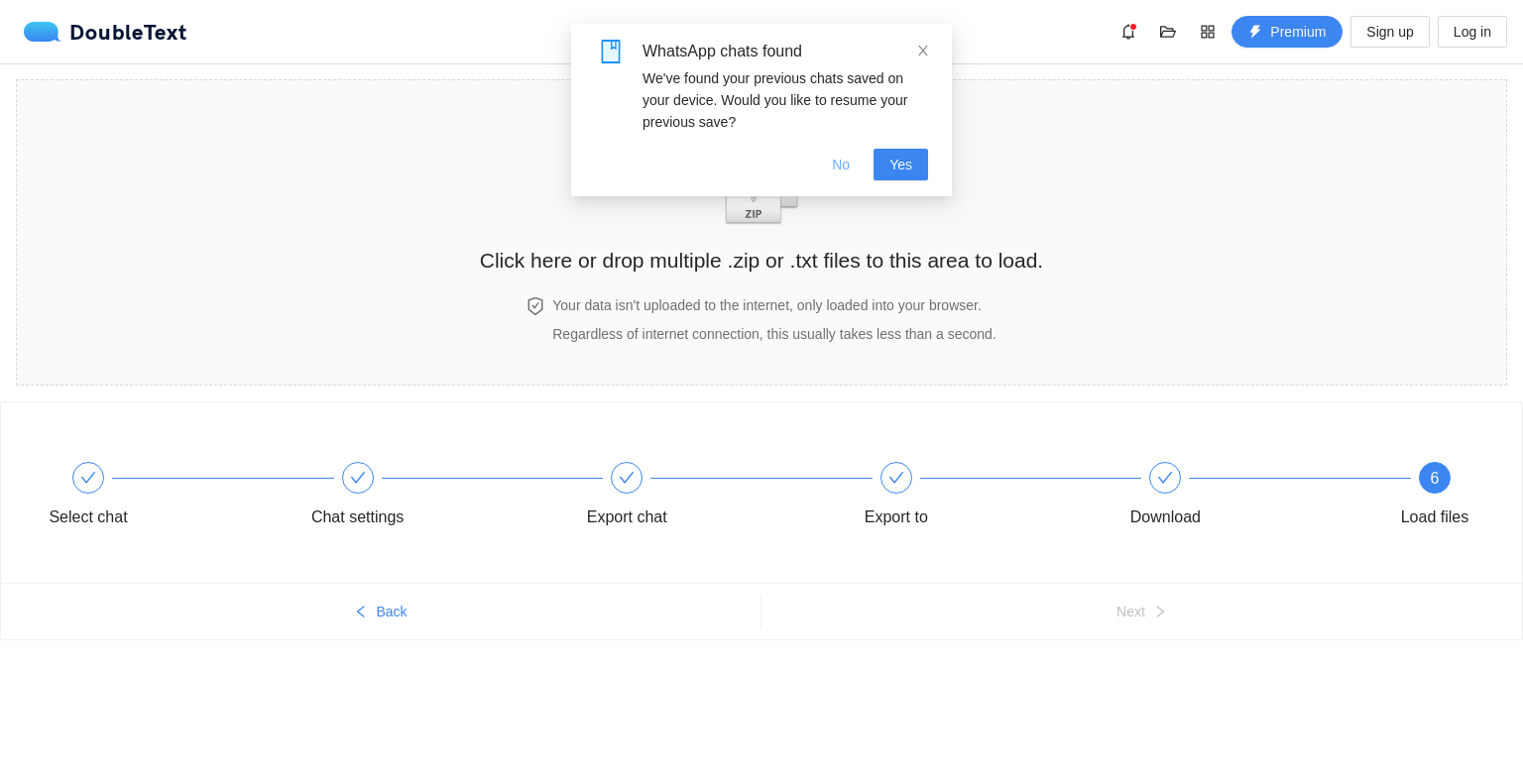 click on "No" at bounding box center [841, 165] 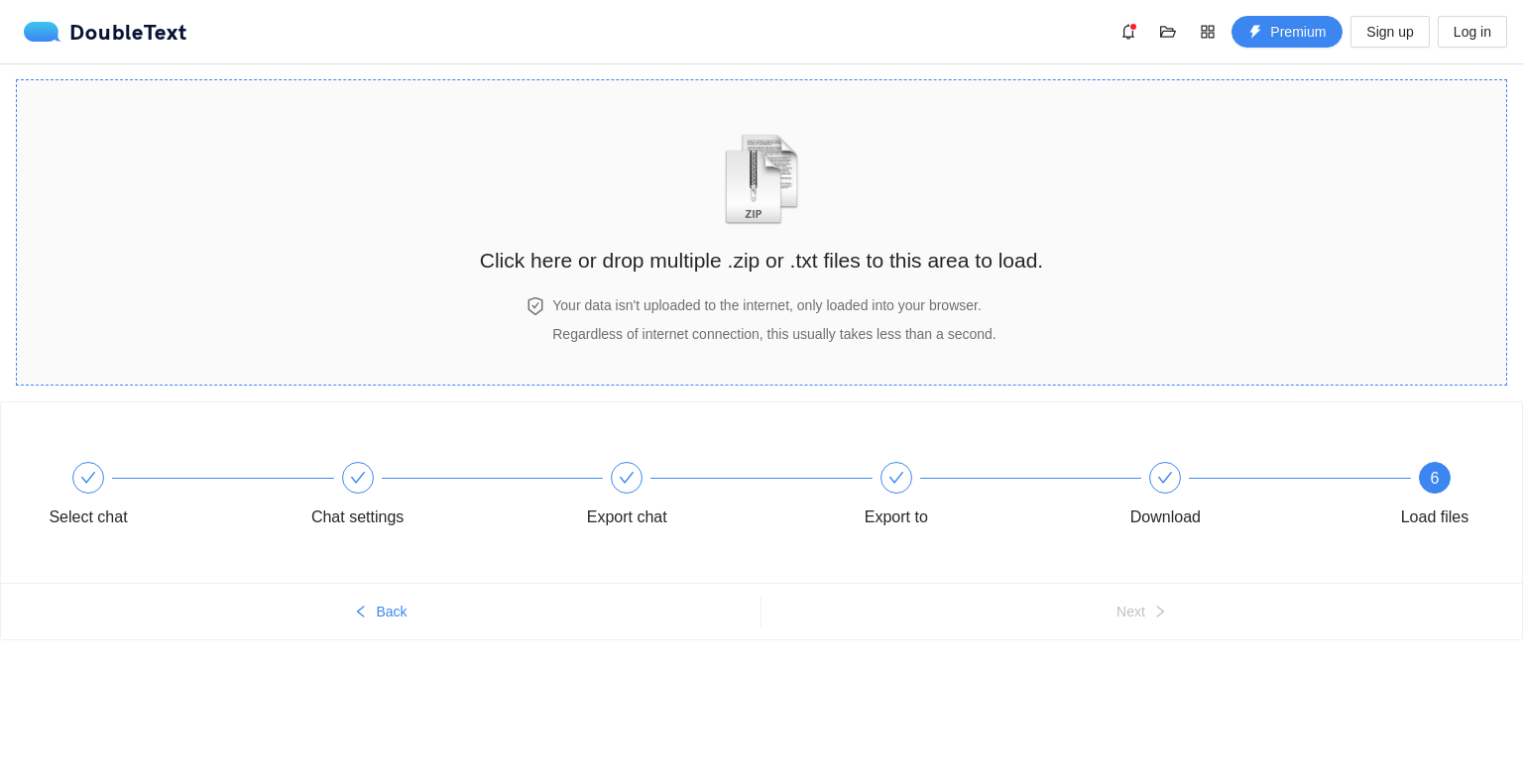 click at bounding box center (762, 179) 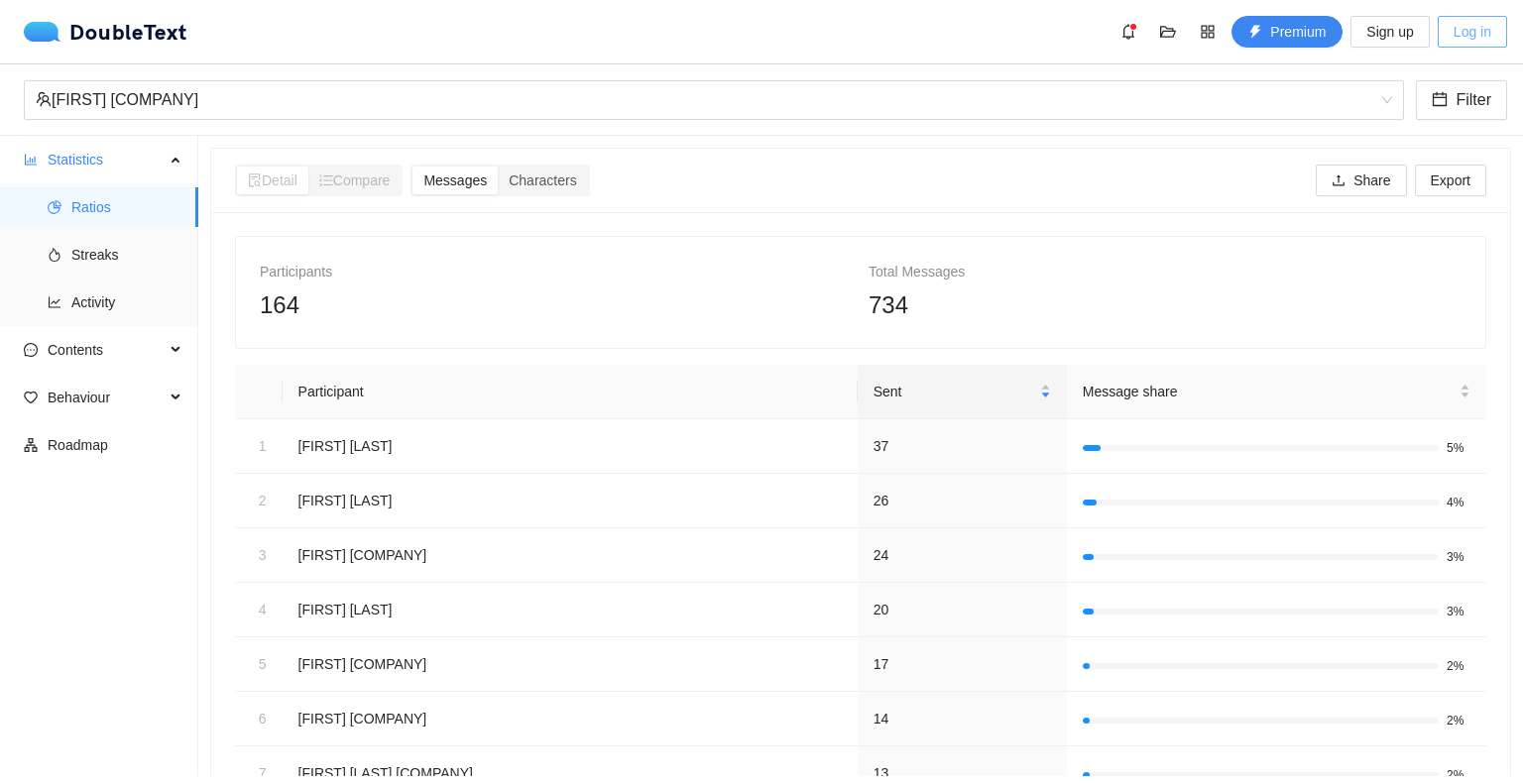 click on "Log in" at bounding box center [1389, 32] 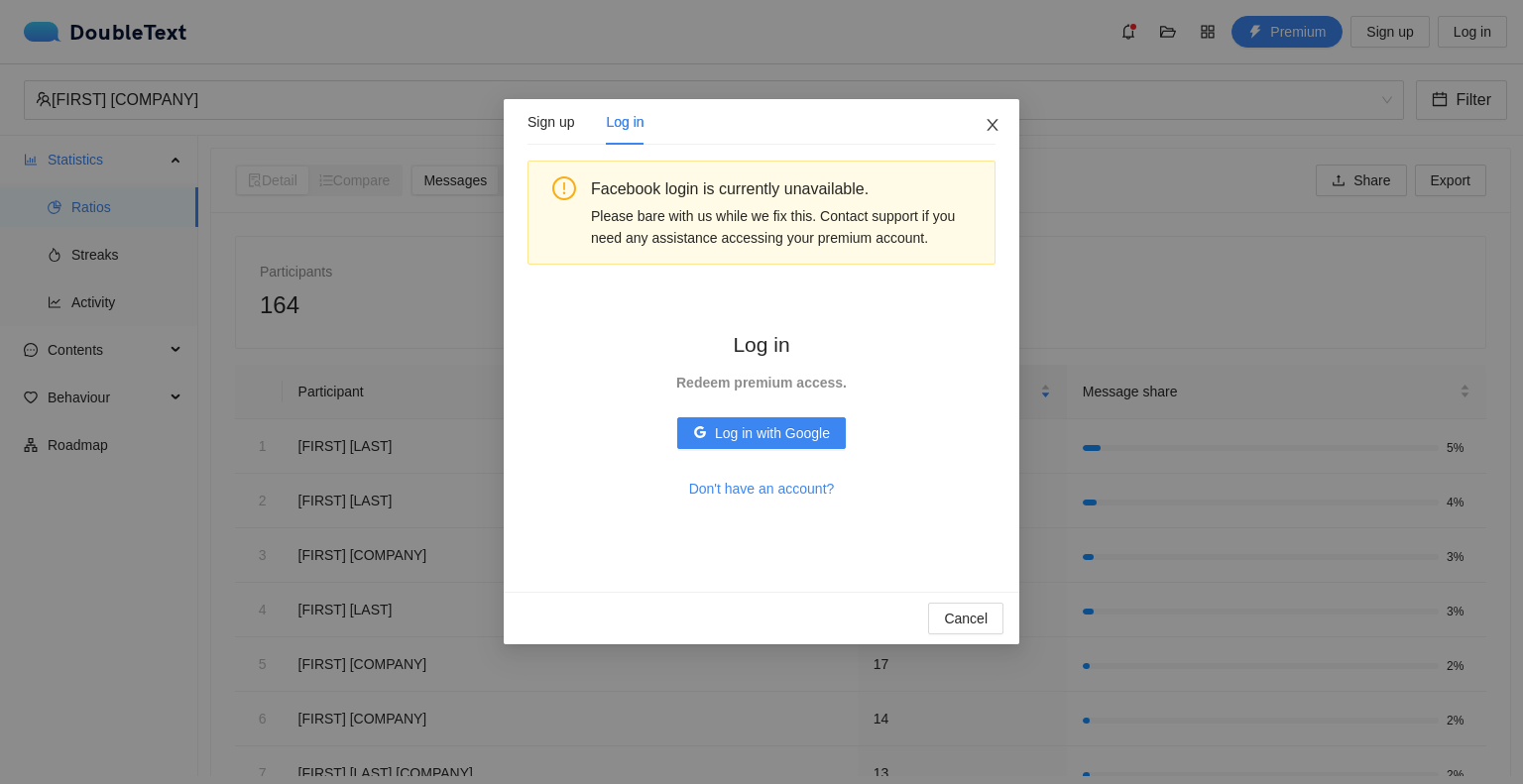click at bounding box center (993, 125) 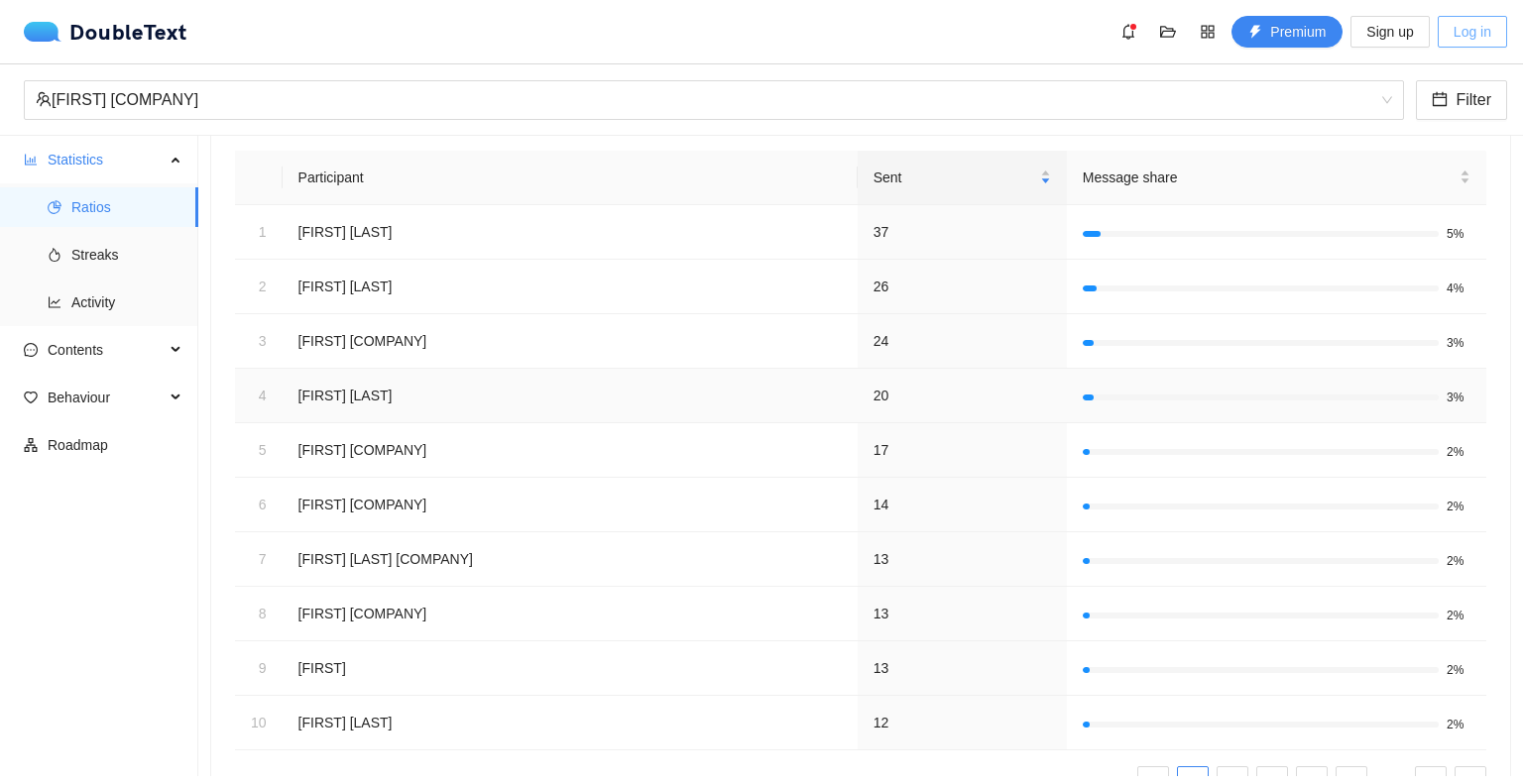 scroll, scrollTop: 300, scrollLeft: 0, axis: vertical 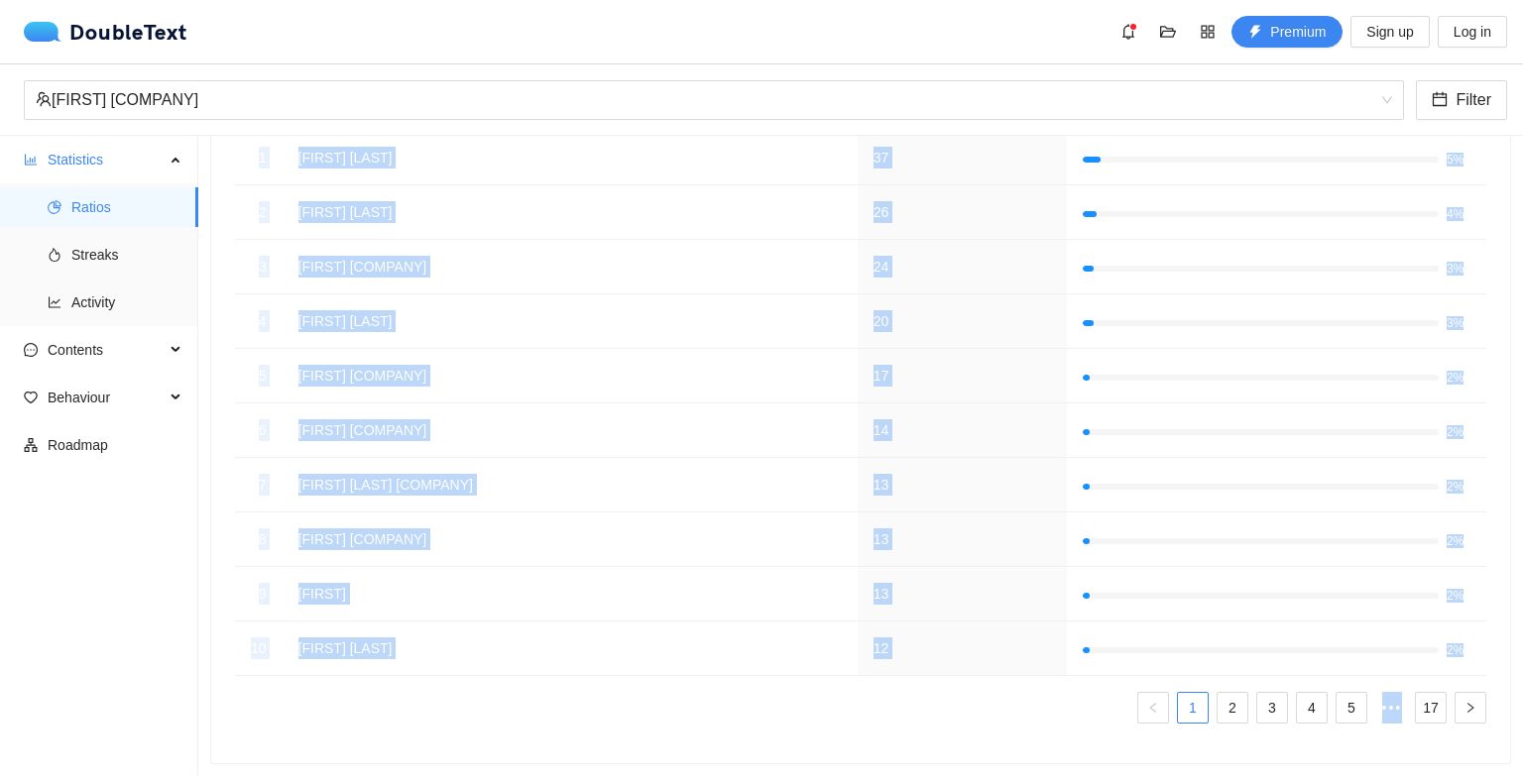 drag, startPoint x: 288, startPoint y: 391, endPoint x: 752, endPoint y: 758, distance: 591.5953 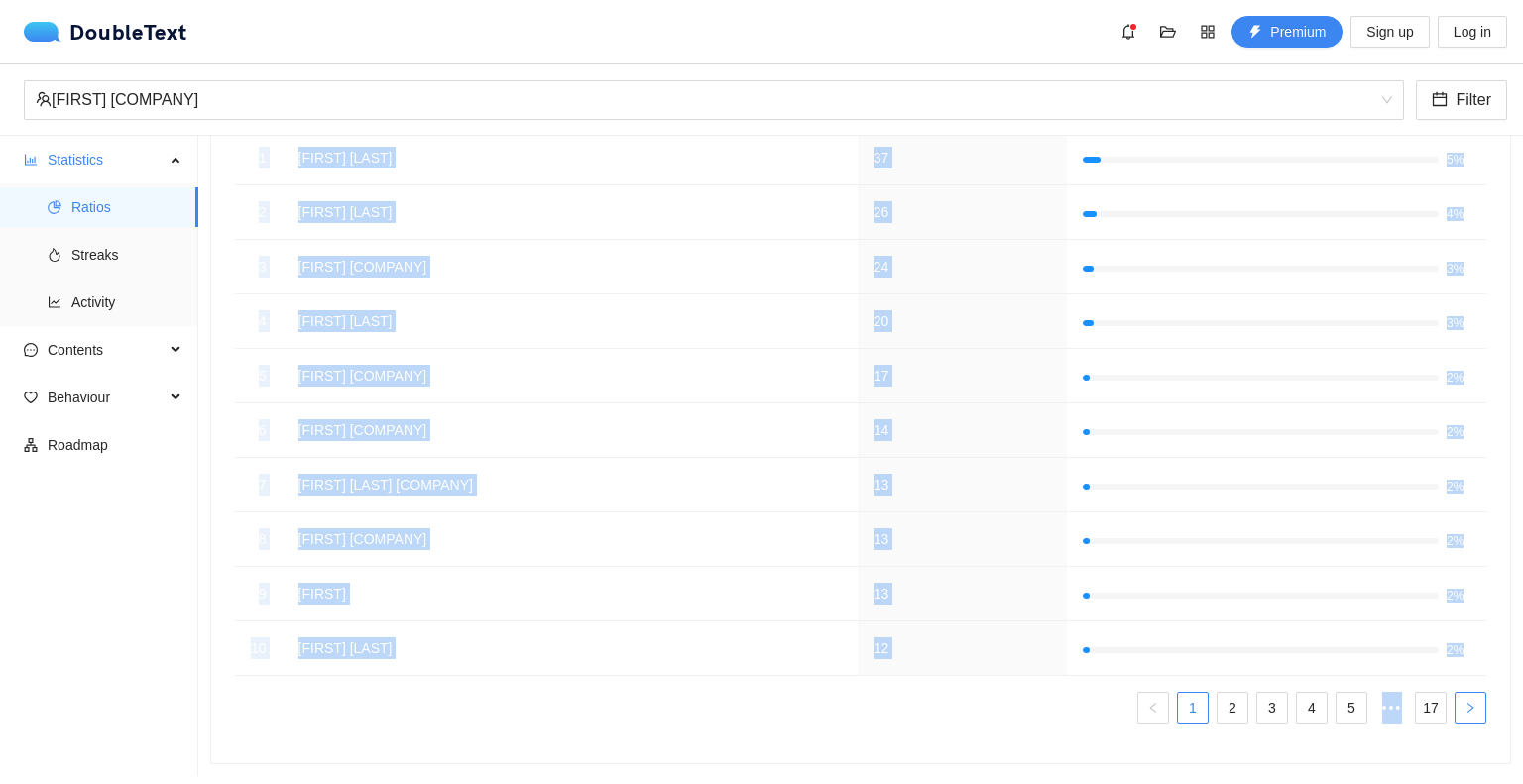 click at bounding box center [1470, 708] 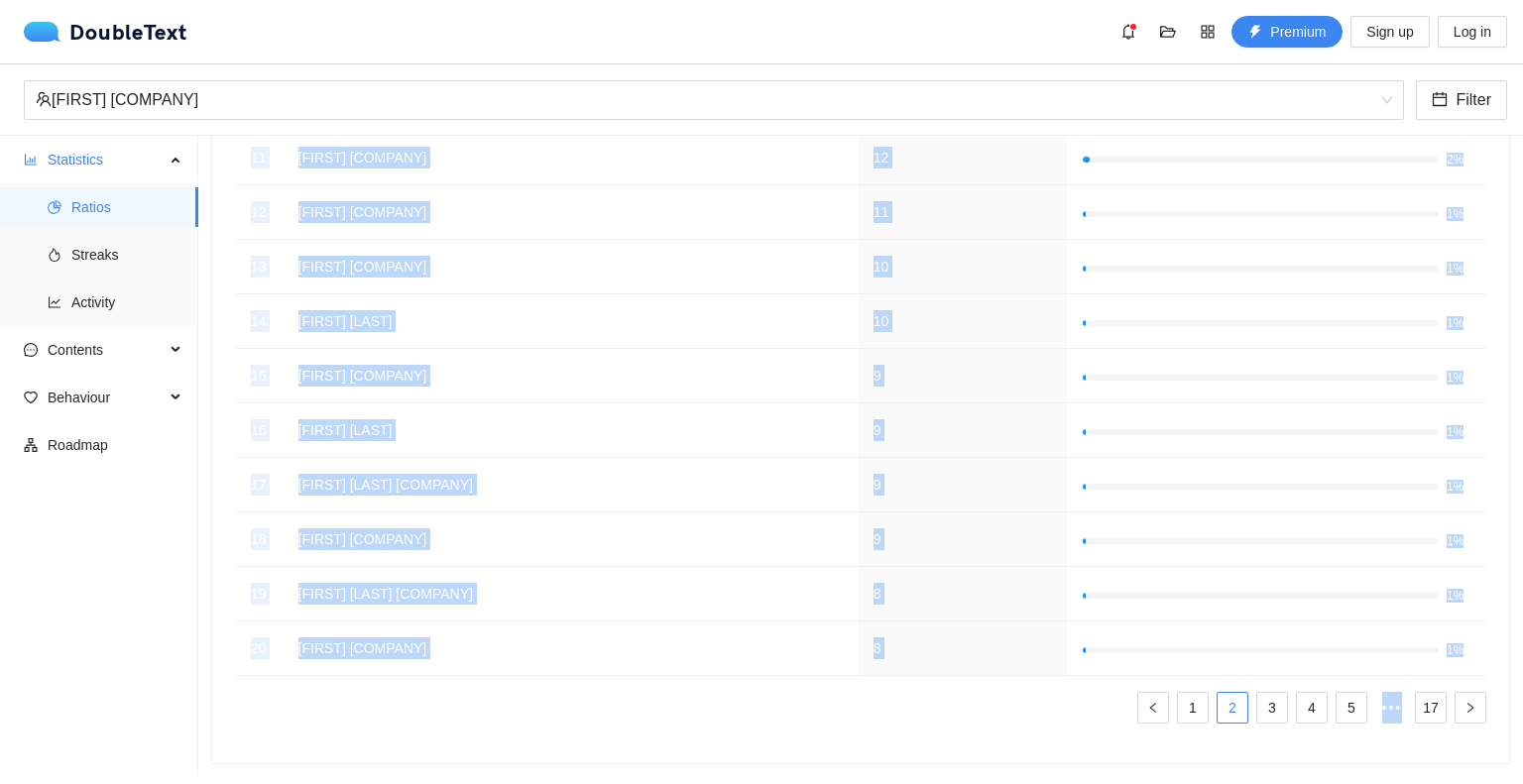 type 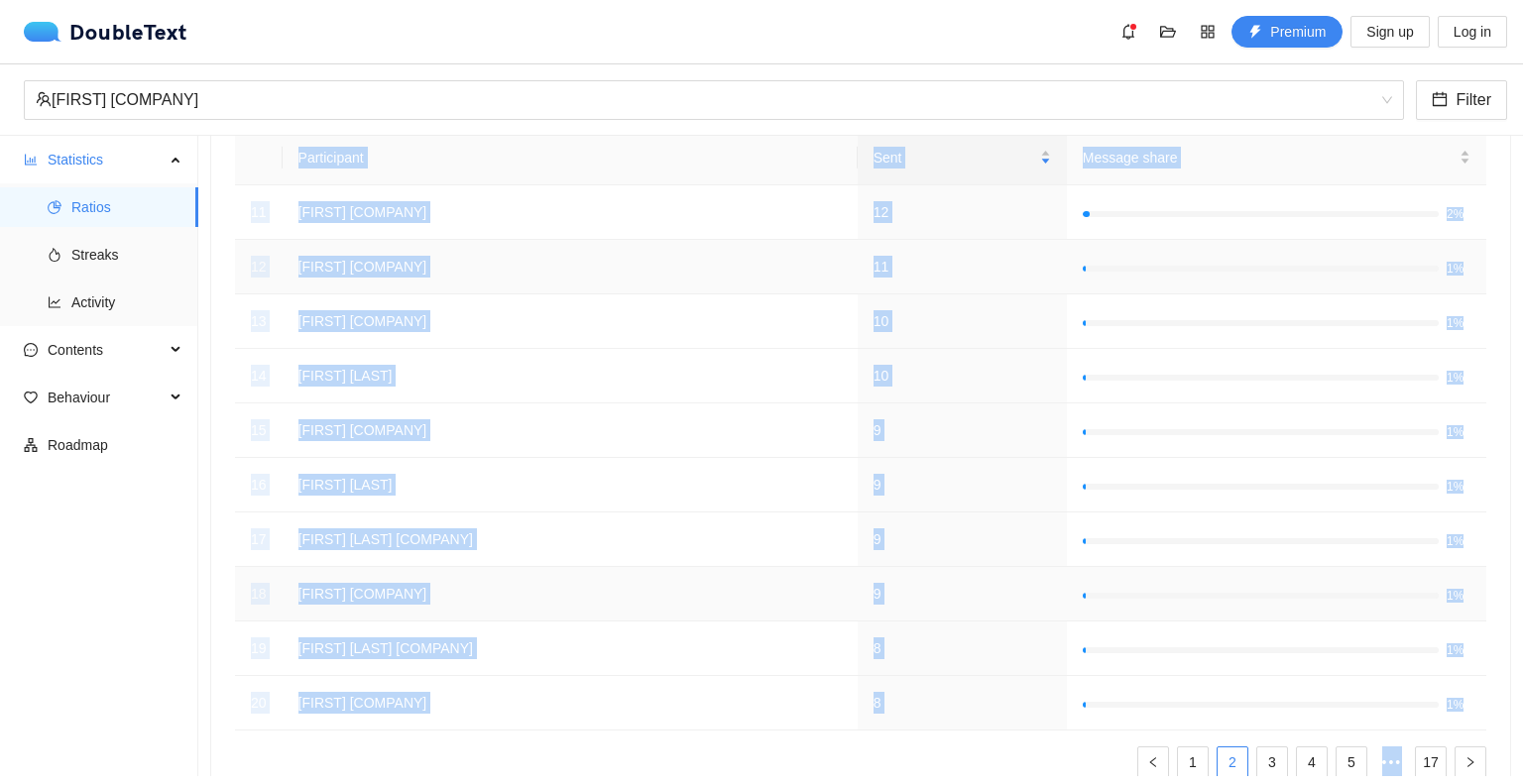 scroll, scrollTop: 250, scrollLeft: 0, axis: vertical 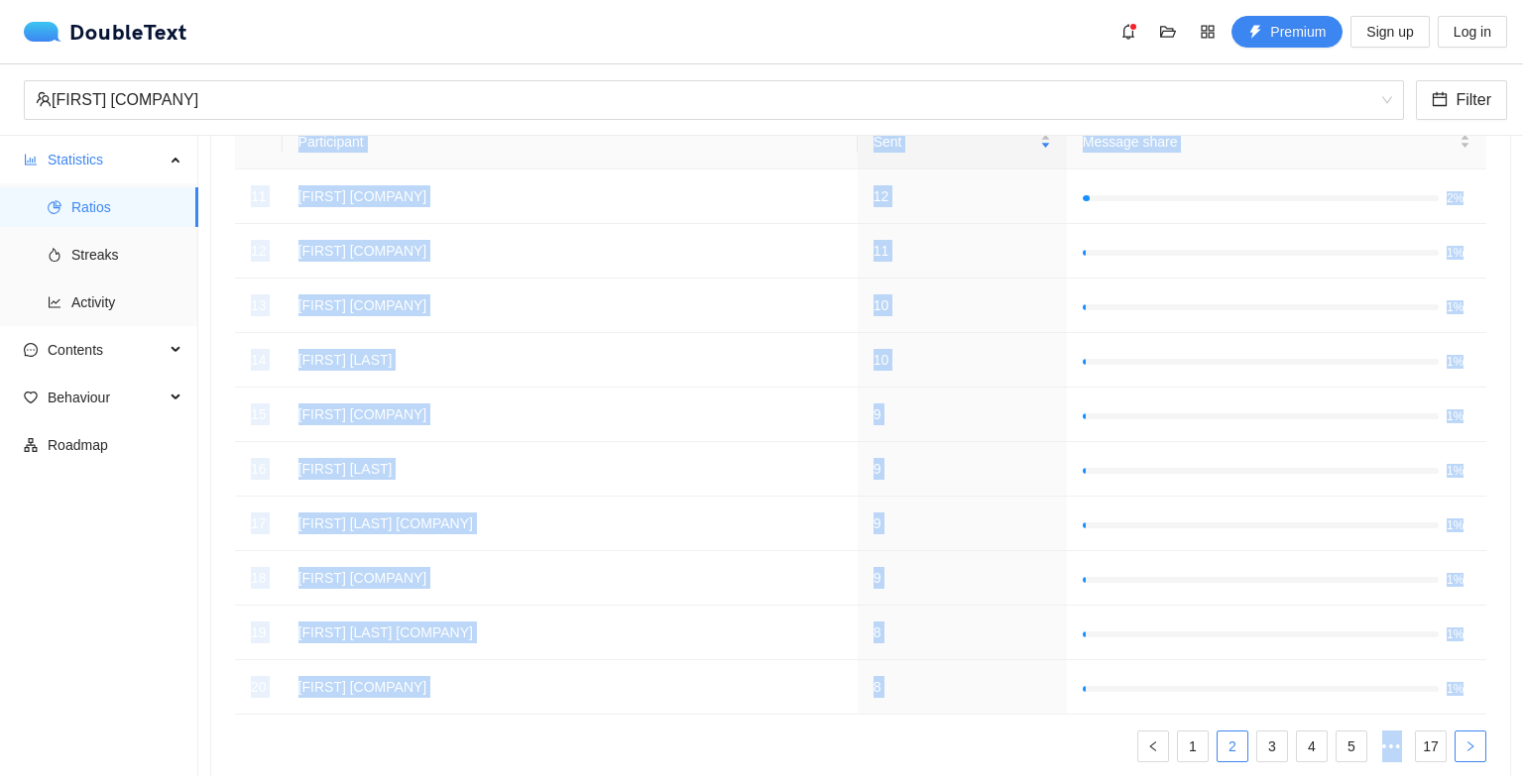 click at bounding box center (1470, 746) 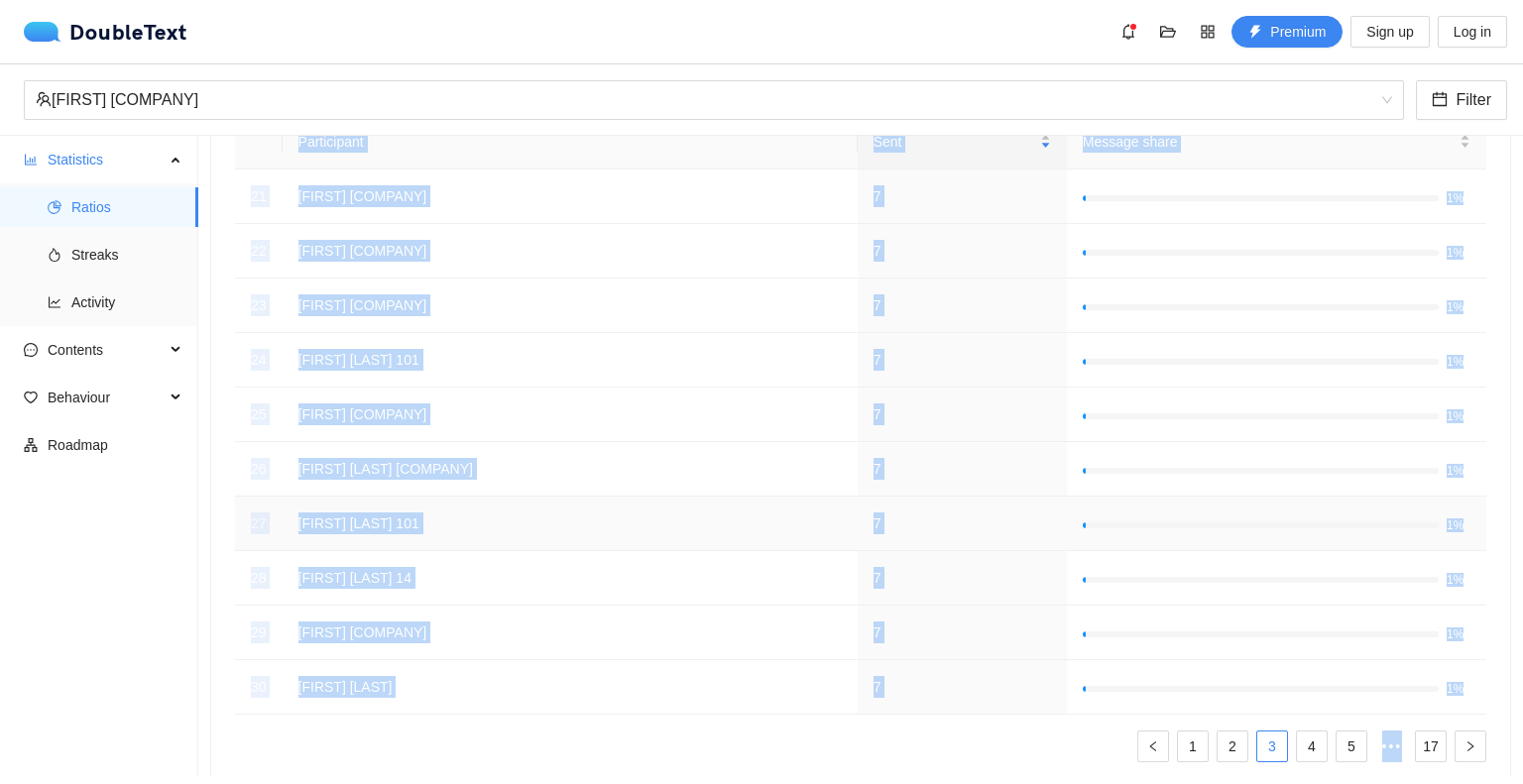 scroll, scrollTop: 0, scrollLeft: 0, axis: both 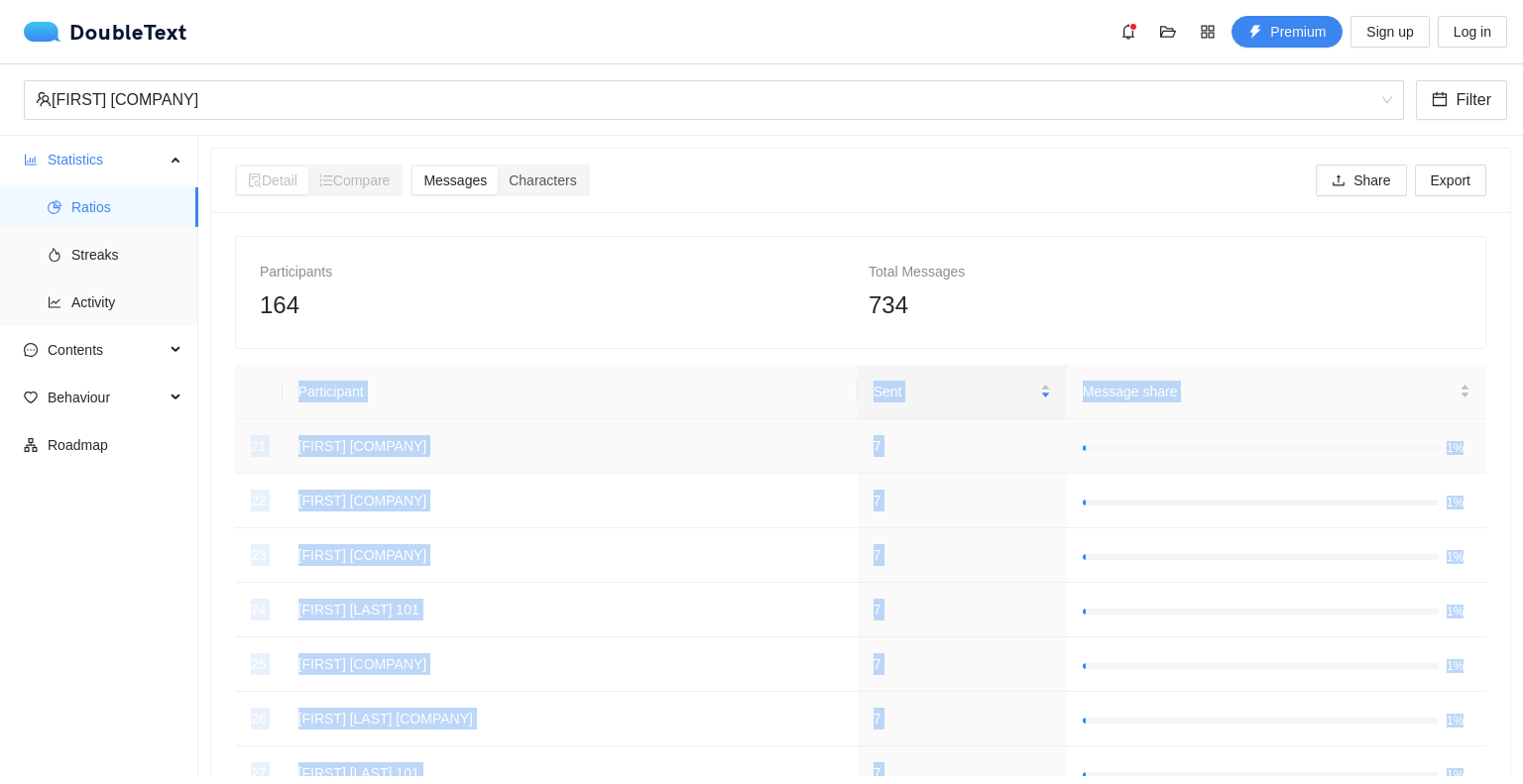 click on "[FIRST] [COMPANY]" at bounding box center [570, 446] 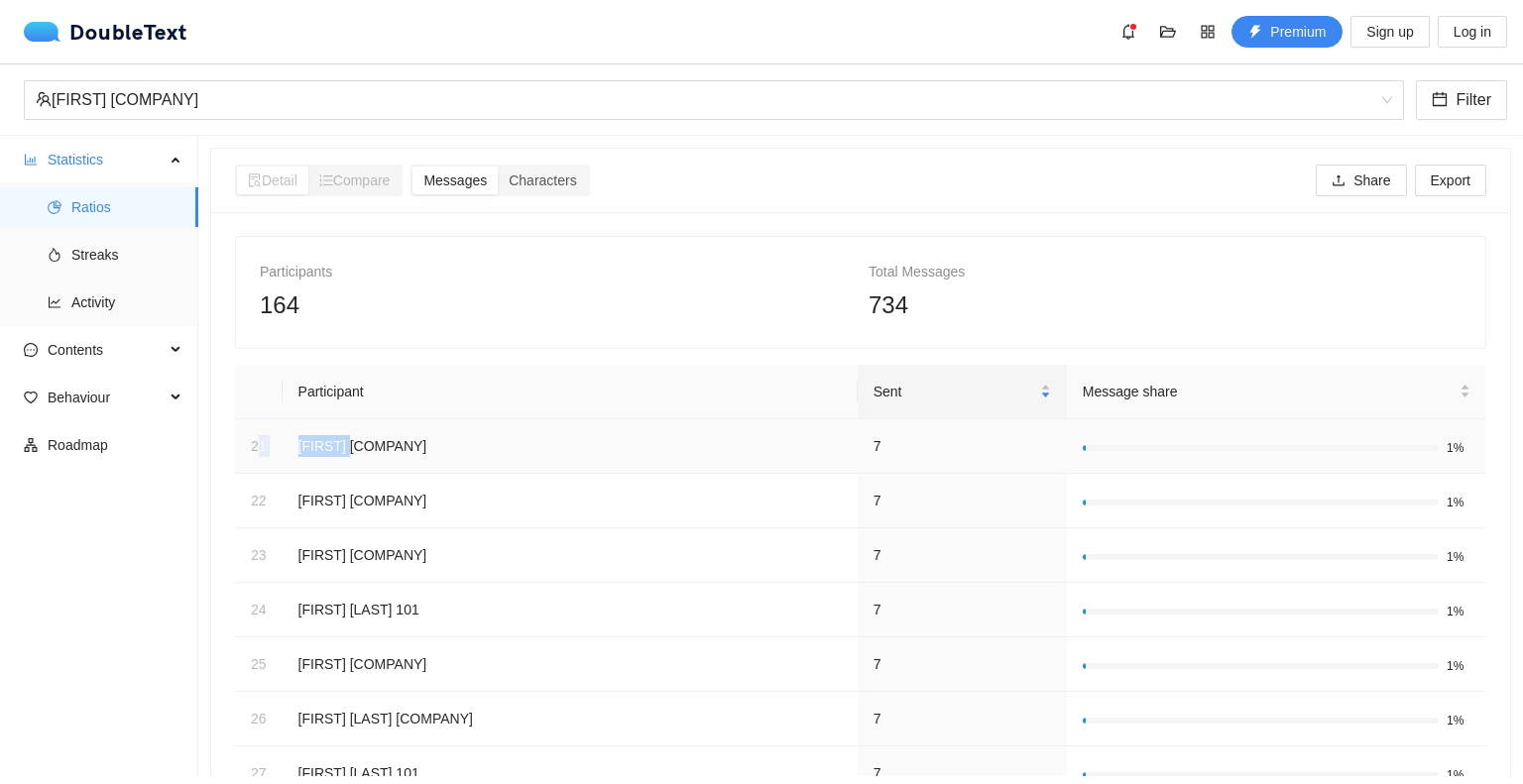 drag, startPoint x: 256, startPoint y: 448, endPoint x: 376, endPoint y: 465, distance: 121.19818 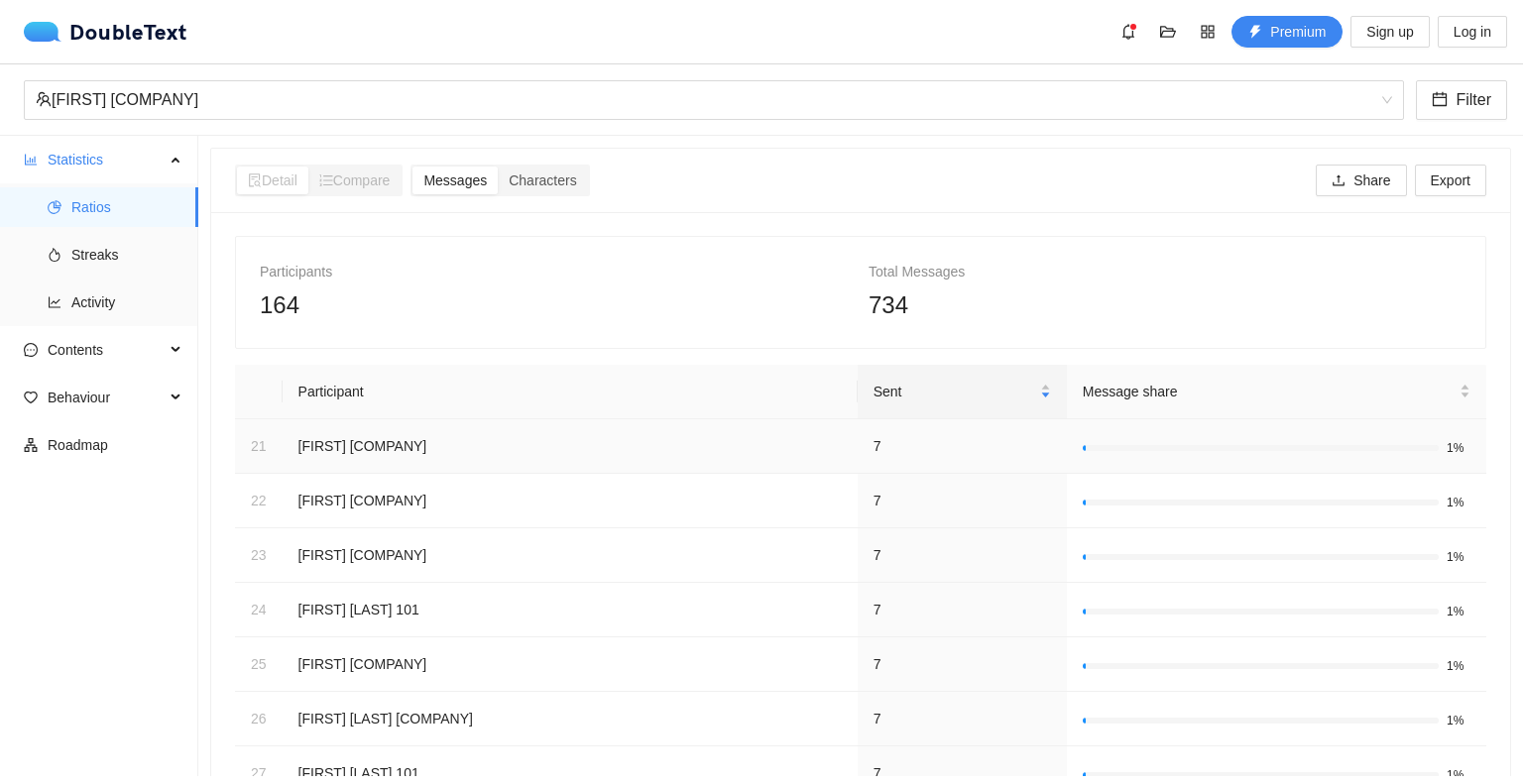 click on "21" at bounding box center [259, 446] 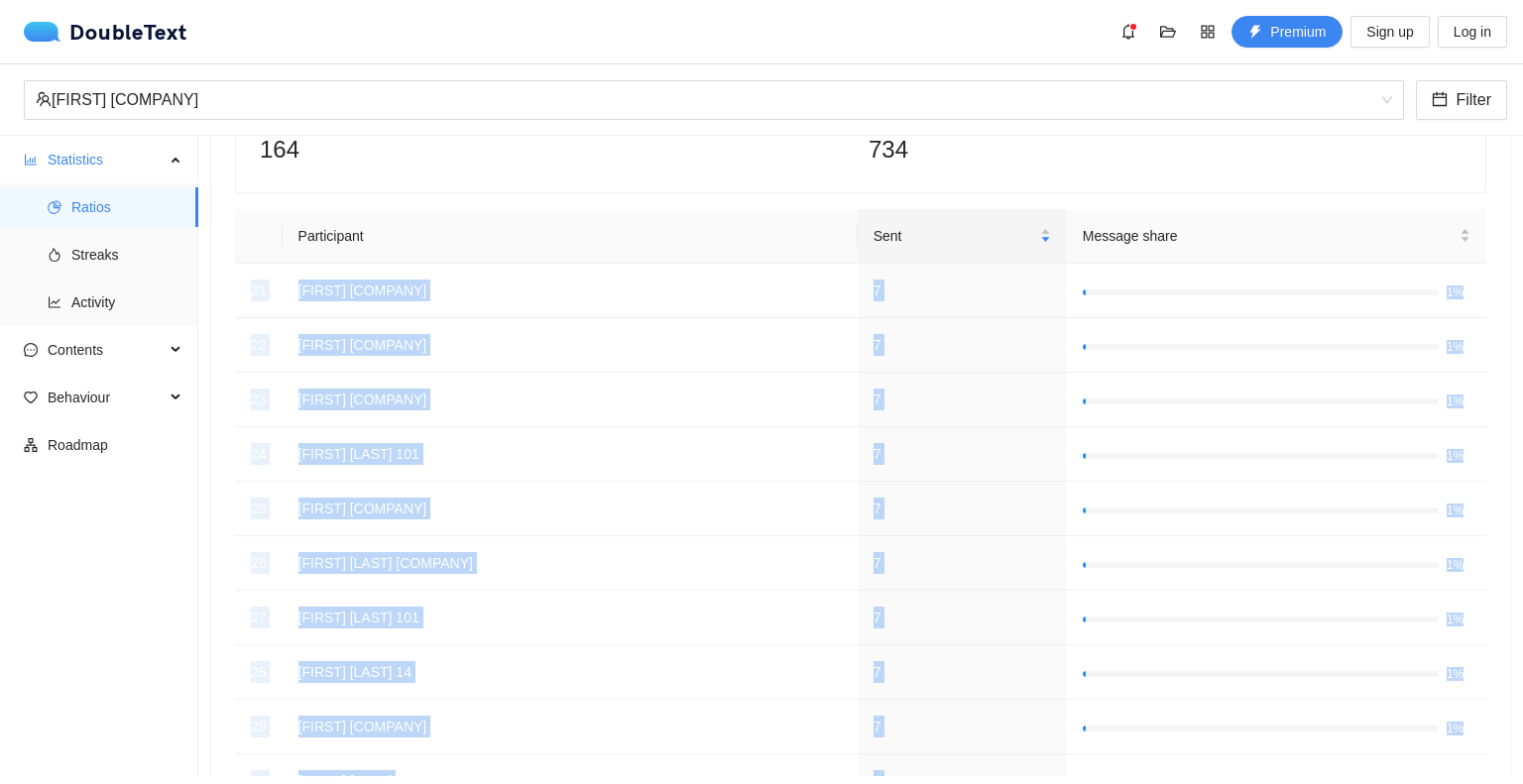 scroll, scrollTop: 300, scrollLeft: 0, axis: vertical 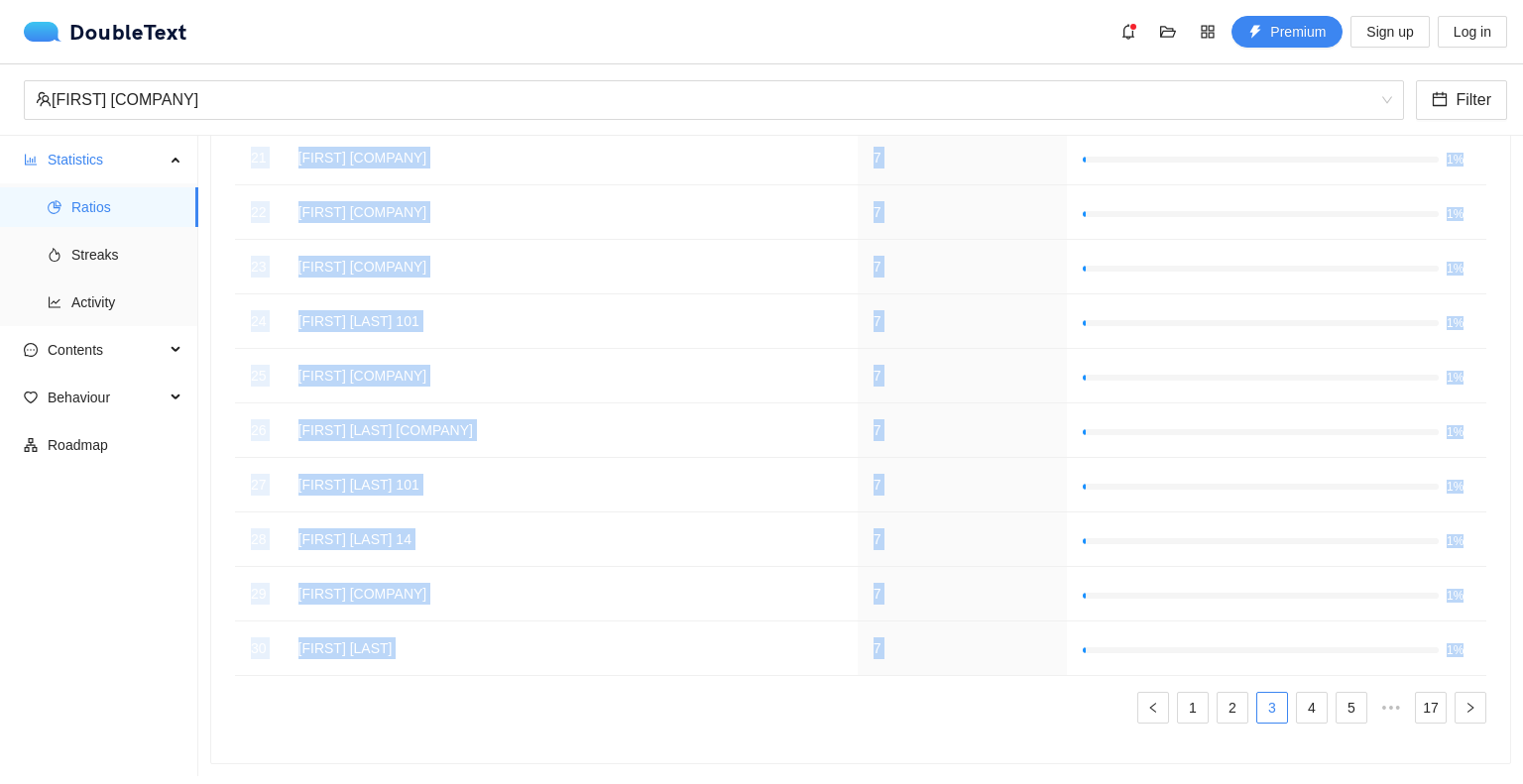 drag, startPoint x: 254, startPoint y: 447, endPoint x: 845, endPoint y: 695, distance: 640.9251 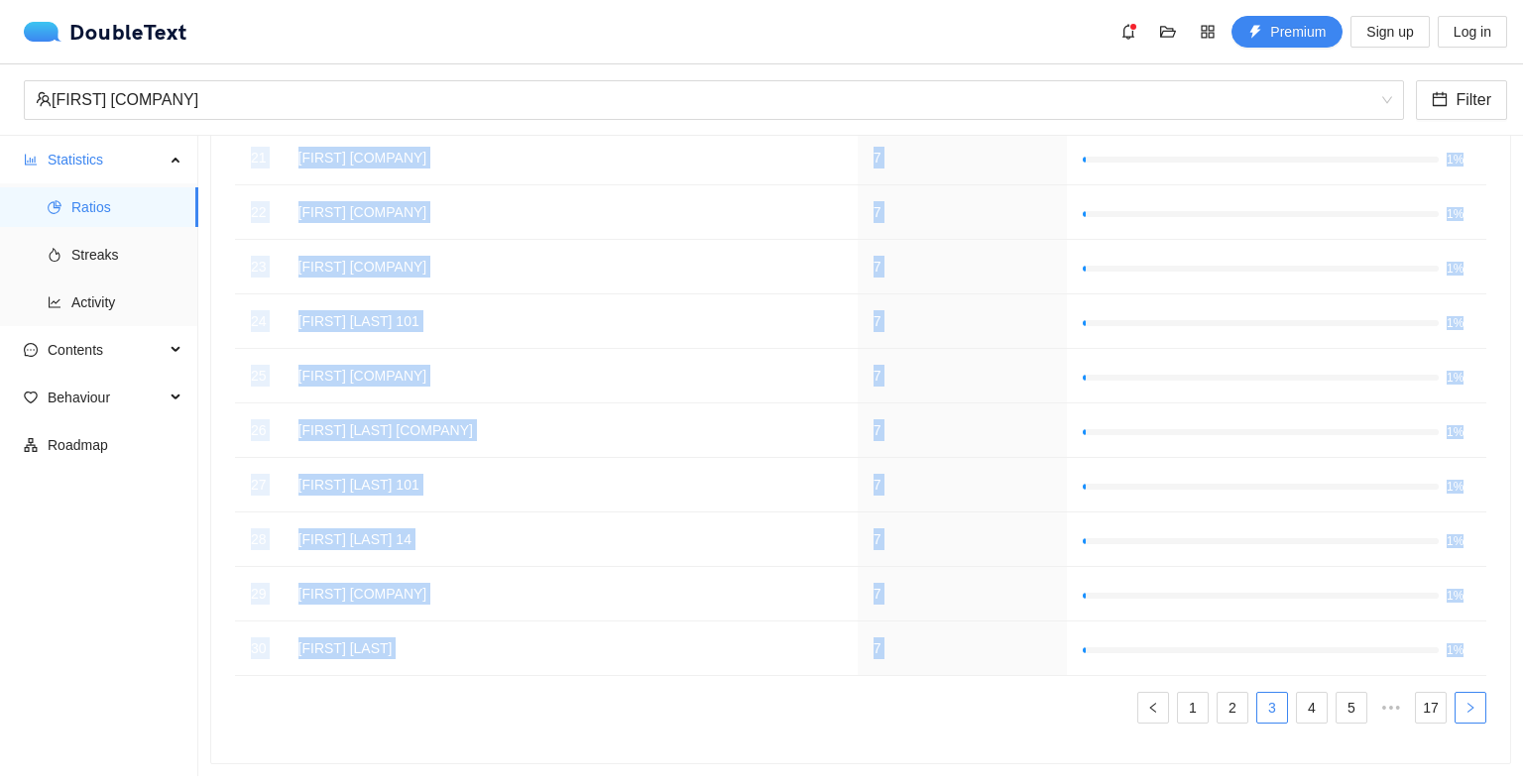 click at bounding box center (1470, 708) 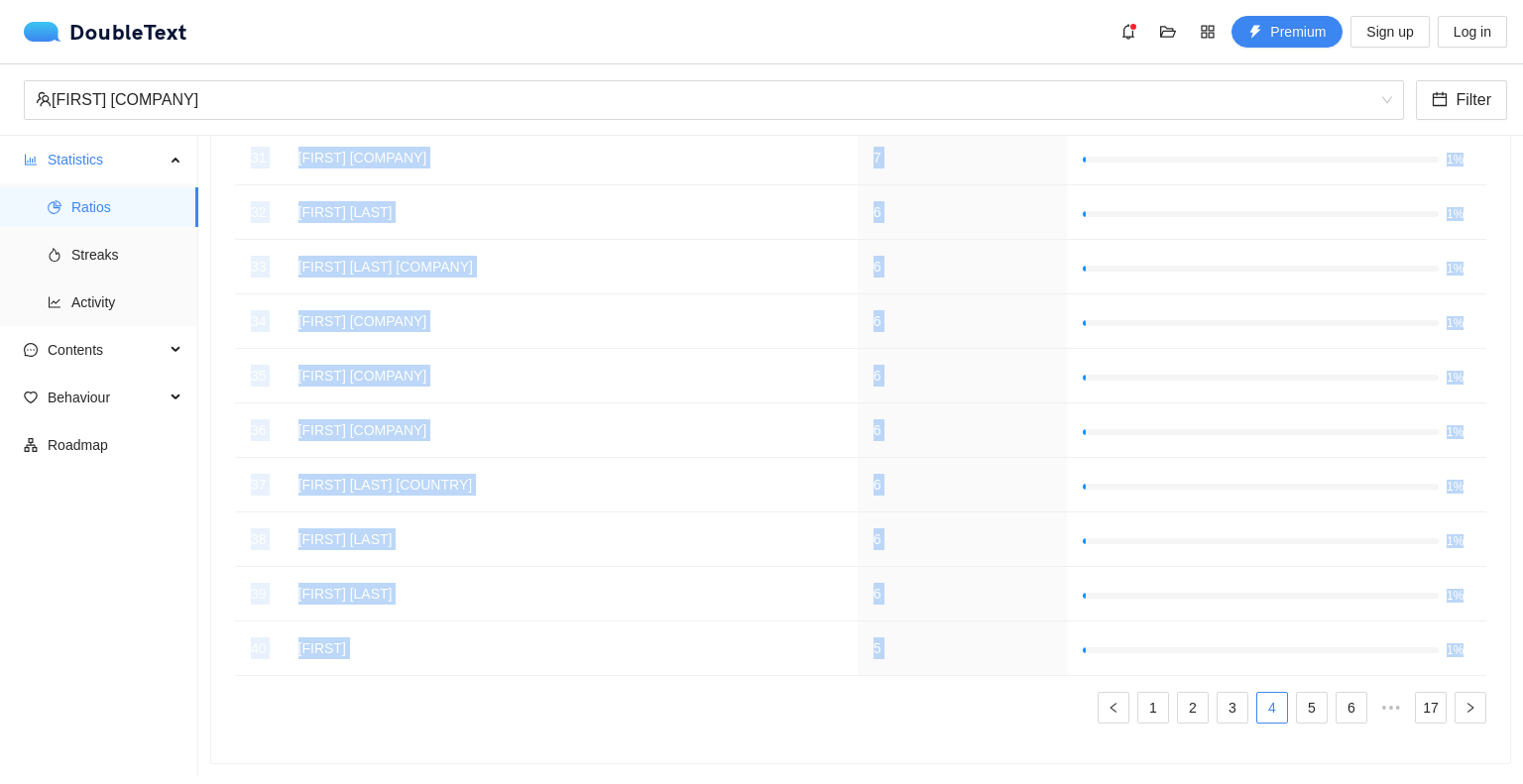 copy on "21 [FIRST] [COMPANY] 7 1% 22 [FIRST] [COMPANY] 7 1% 23 [FIRST] [COMPANY] 7 1% 24 [FIRST] [LAST] 101 7 1% 25 [FIRST] [COMPANY] 7 1% 26 [FIRST] [LAST] 7 1% 27 [FIRST] [LAST] 101 7 1% 28 [FIRST] [LAST] 14 7 1% 29 [FIRST] [COMPANY] 7 1% 30 [FIRST] [LAST] 7 1% 1 2 3 4 5" 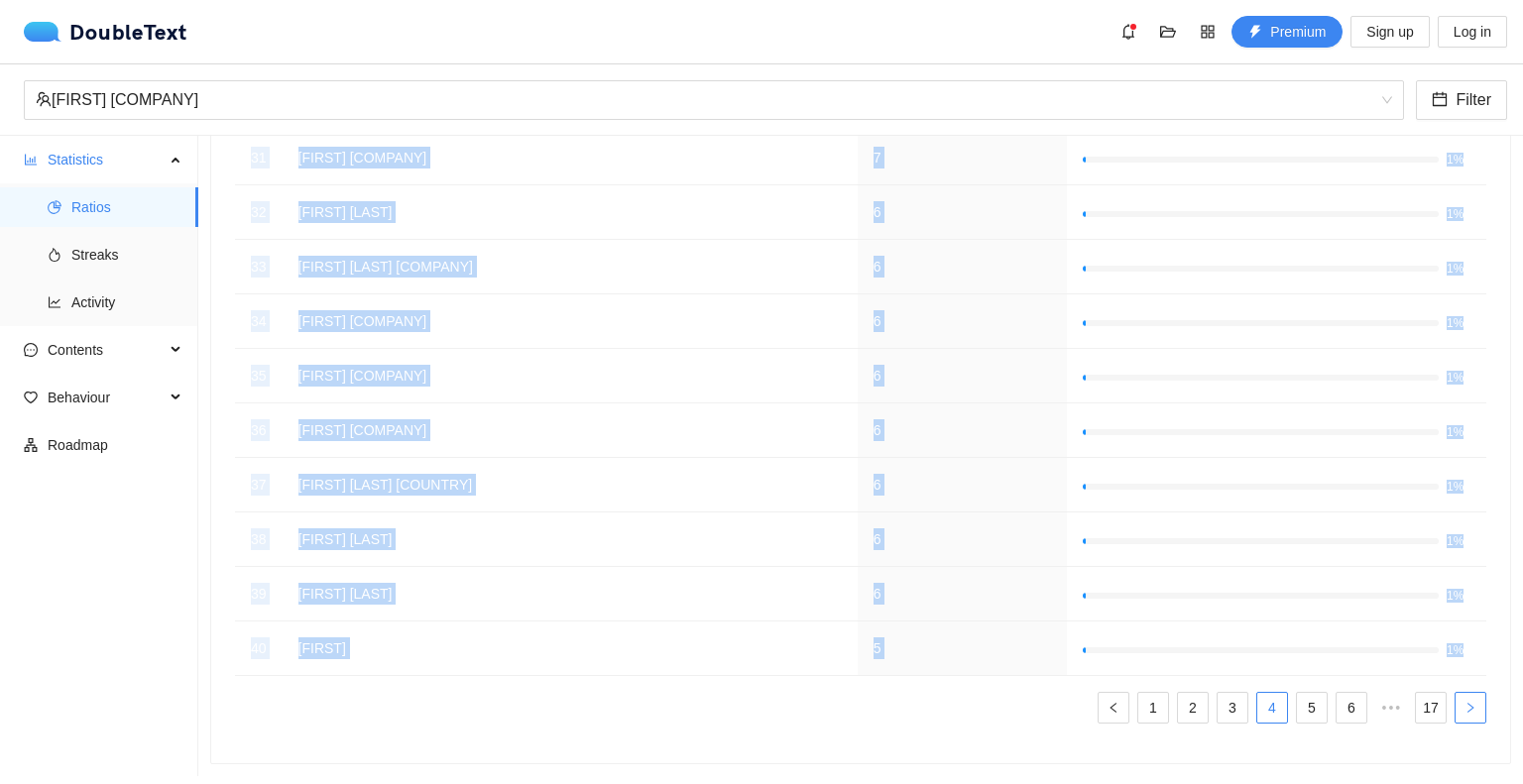 click at bounding box center [1470, 708] 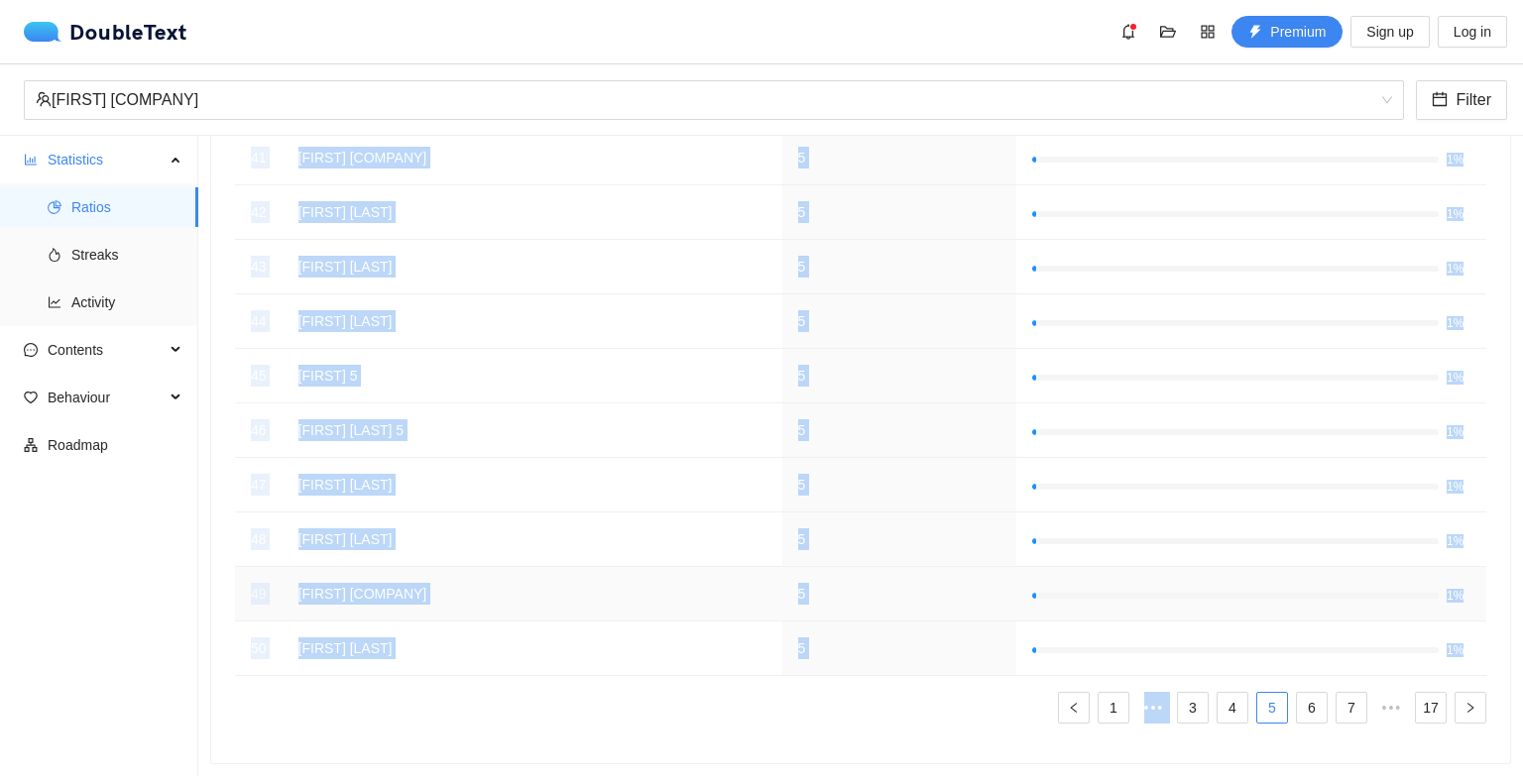 copy on "21 [FIRST] [COMPANY] 7 1% 22 [FIRST] [COMPANY] 7 1% 23 [FIRST] [COMPANY] 7 1% 24 [FIRST] [LAST] 101 7 1% 25 [FIRST] [COMPANY] 7 1% 26 [FIRST] [LAST] 7 1% 27 [FIRST] [LAST] 101 7 1% 28 [FIRST] [LAST] 14 7 1% 29 [FIRST] [COMPANY] 7 1% 30 [FIRST] [LAST] 7 1% 1 2 3 4 5" 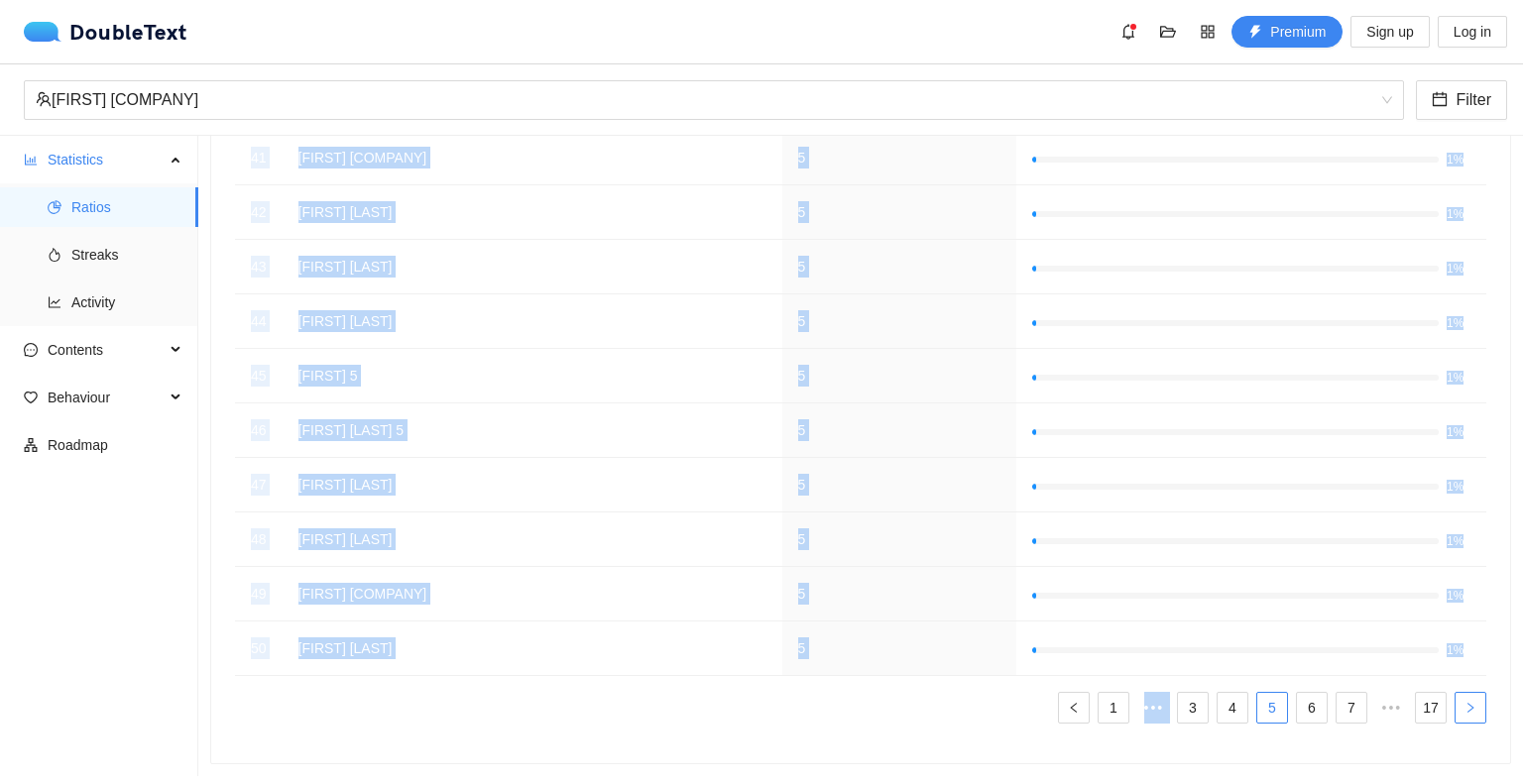 click at bounding box center [1470, 708] 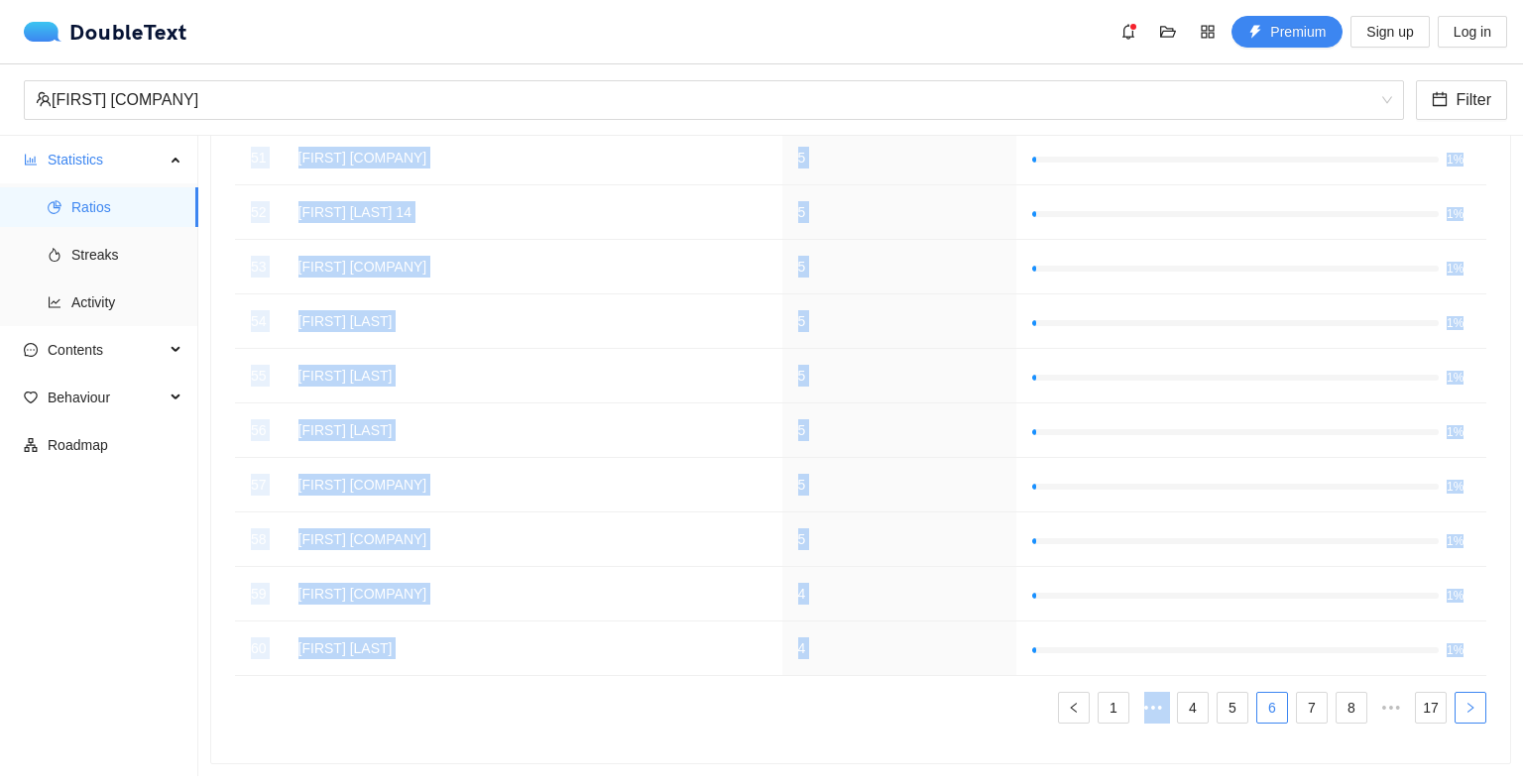 click at bounding box center [1470, 708] 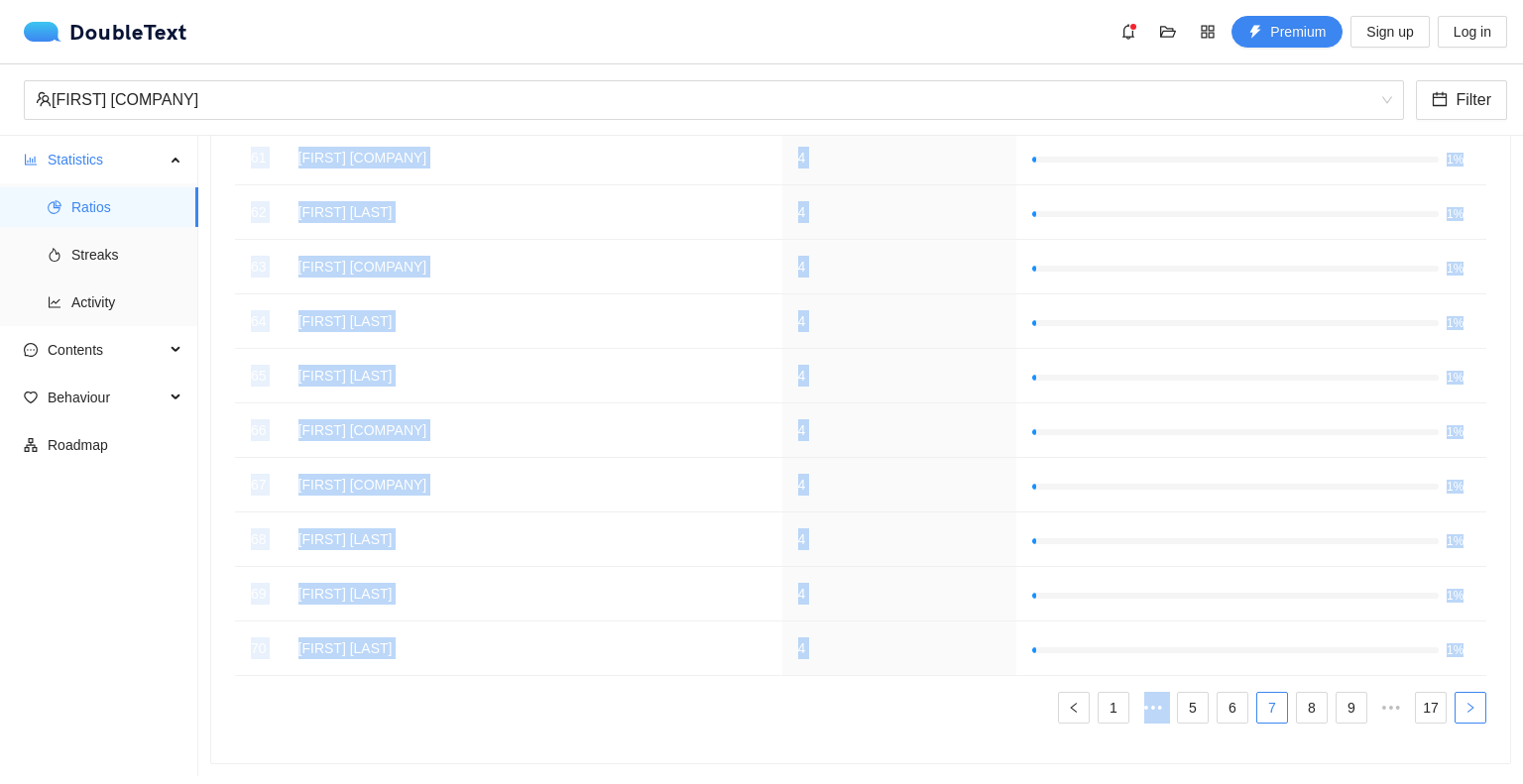 click at bounding box center [1470, 708] 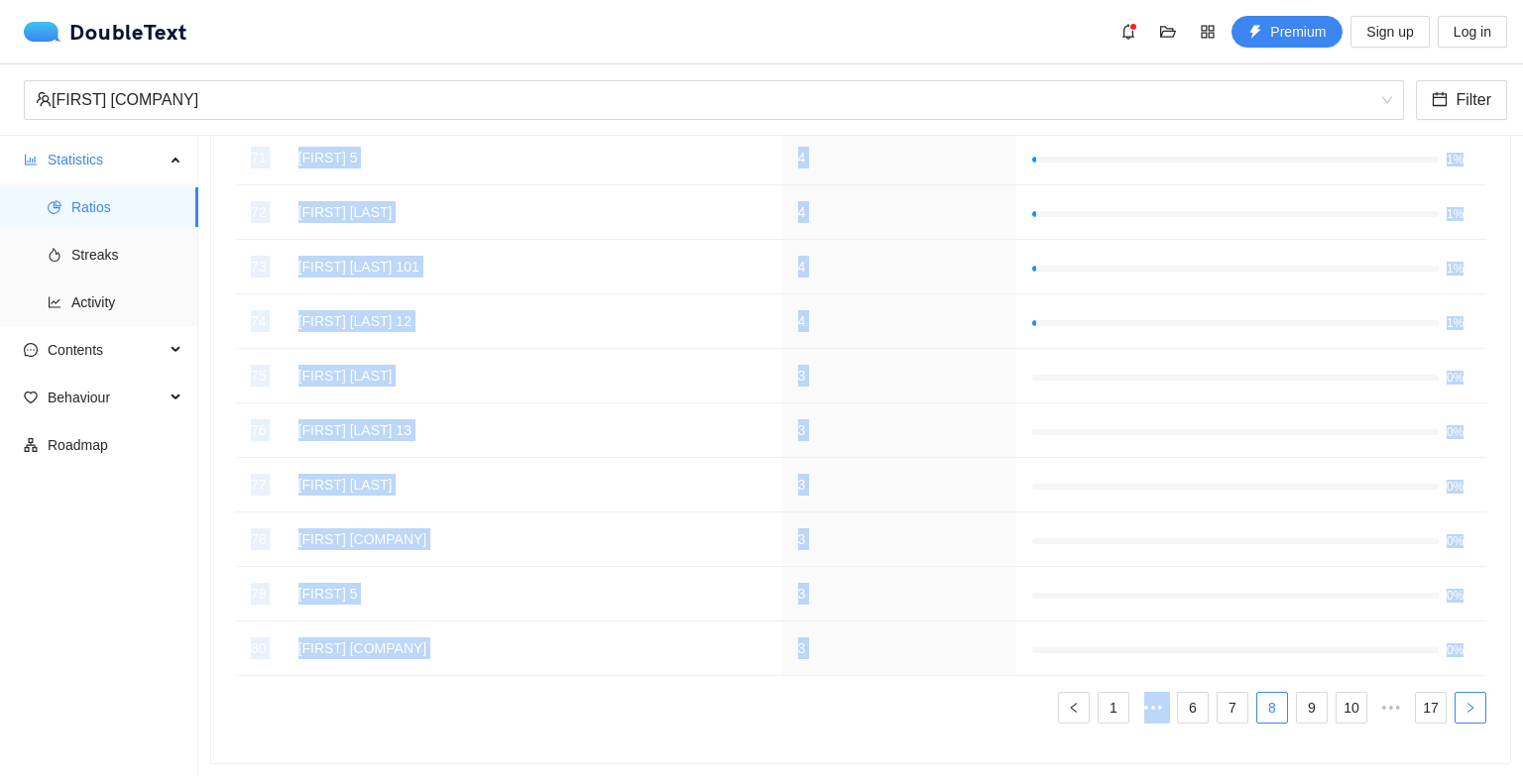 click at bounding box center [1470, 708] 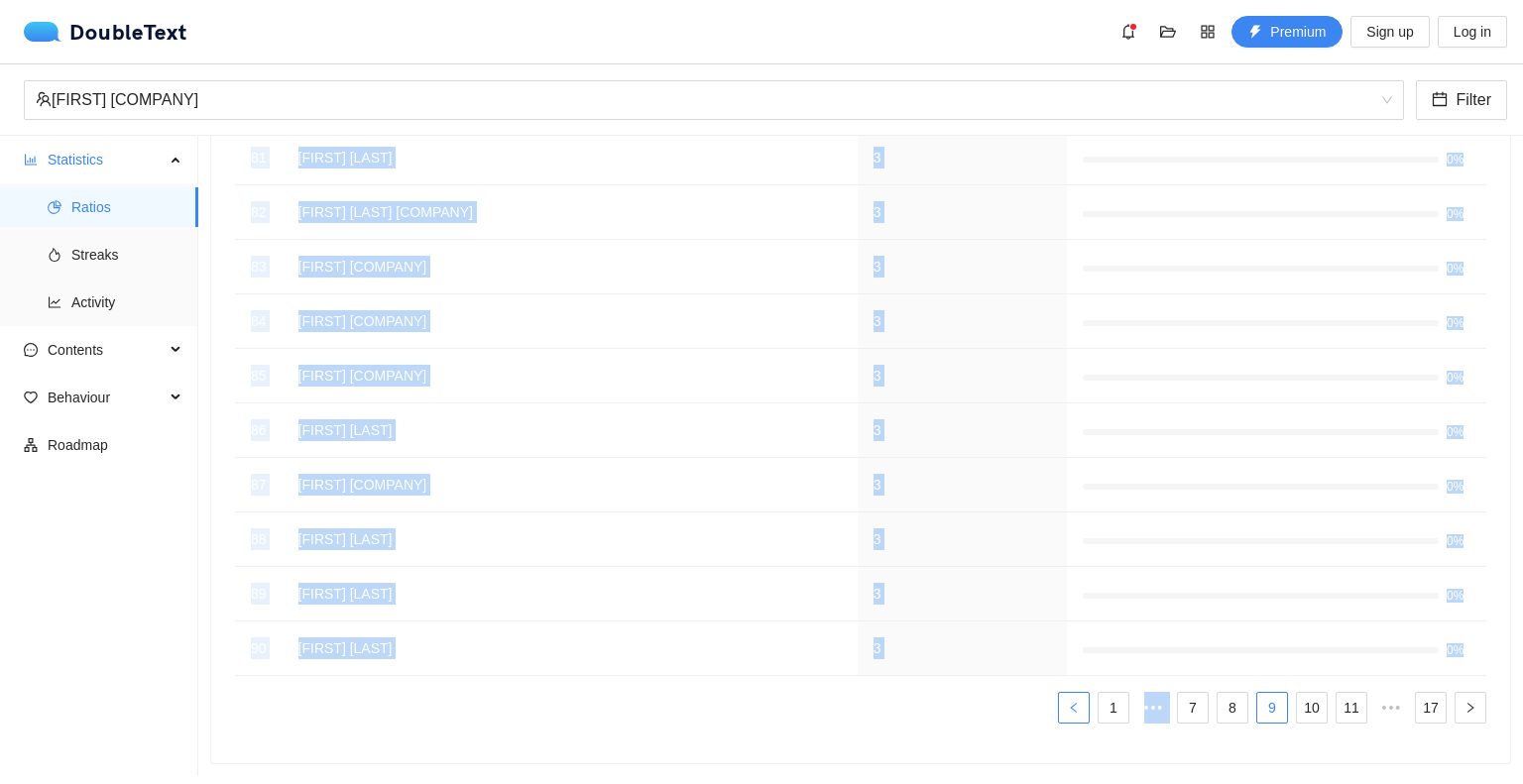 click at bounding box center [1074, 708] 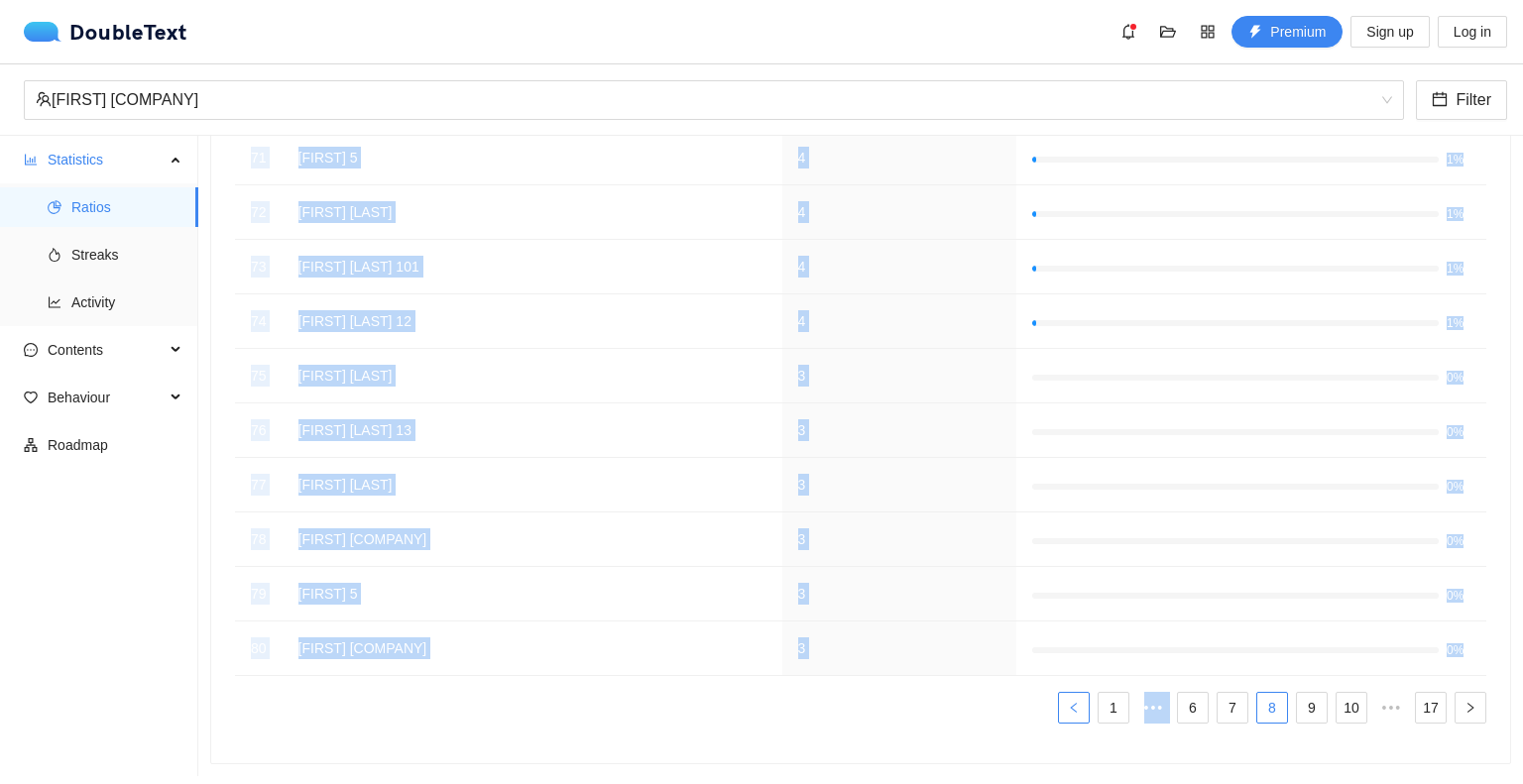 click at bounding box center (1074, 708) 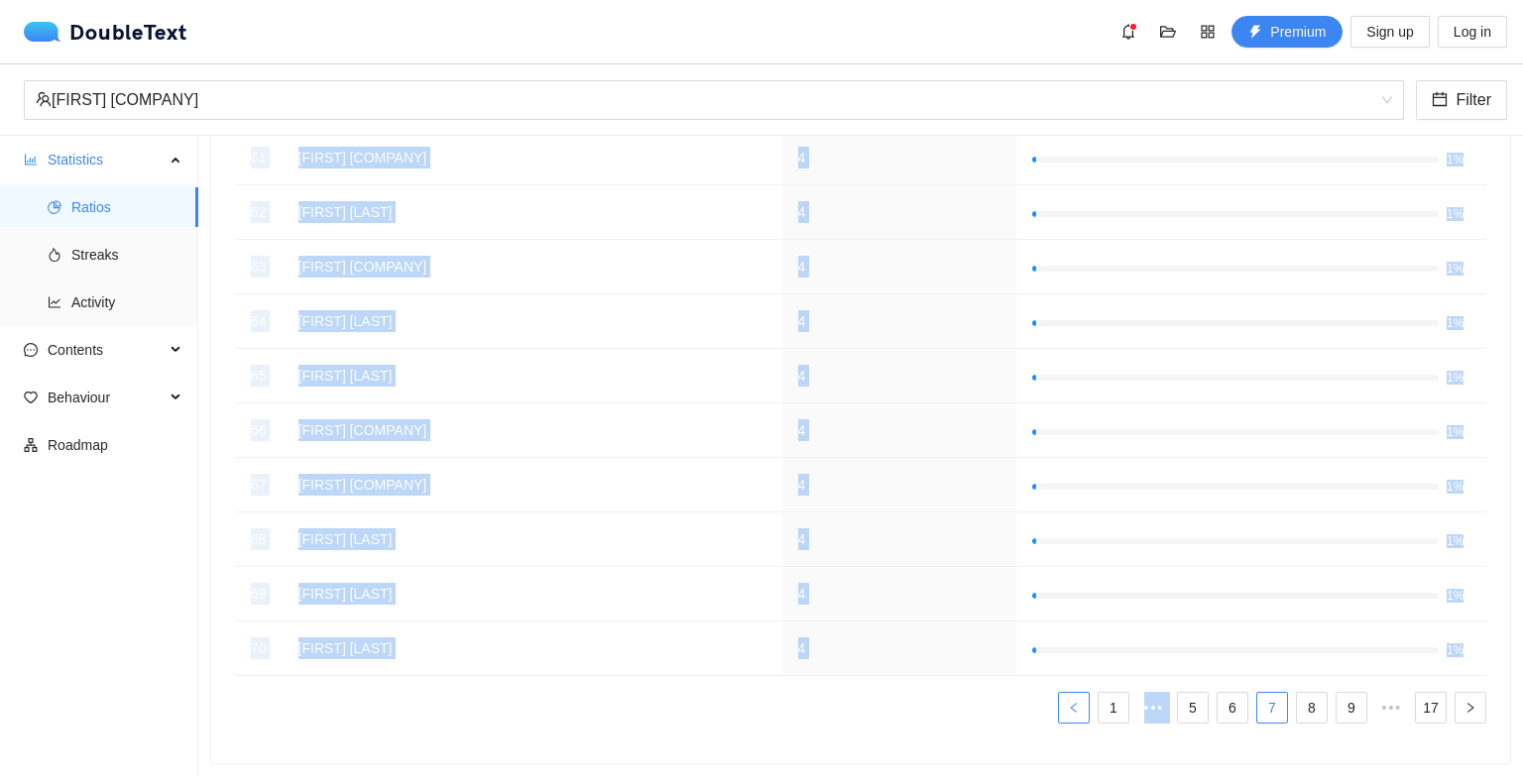 click at bounding box center [1074, 708] 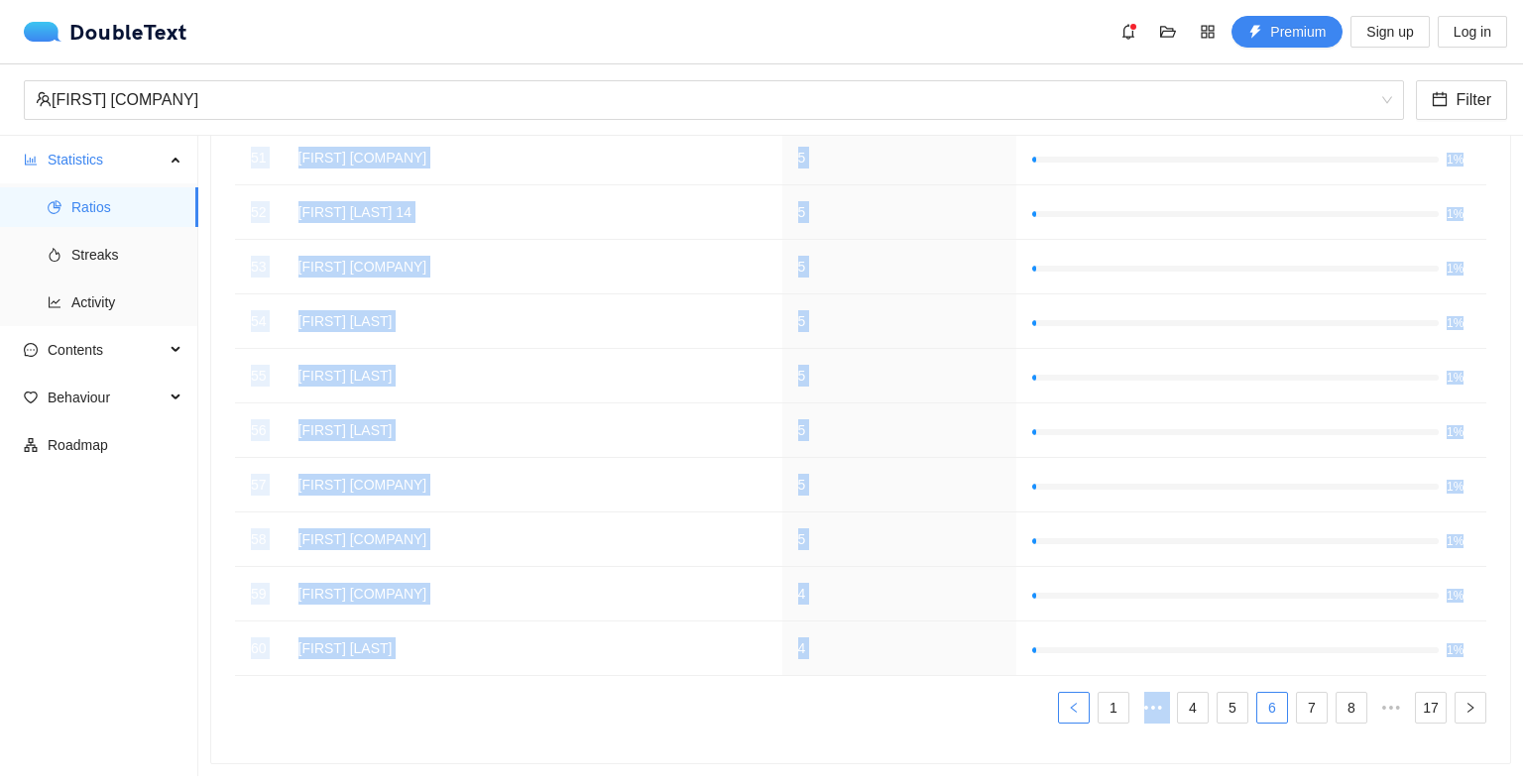 click at bounding box center [1074, 708] 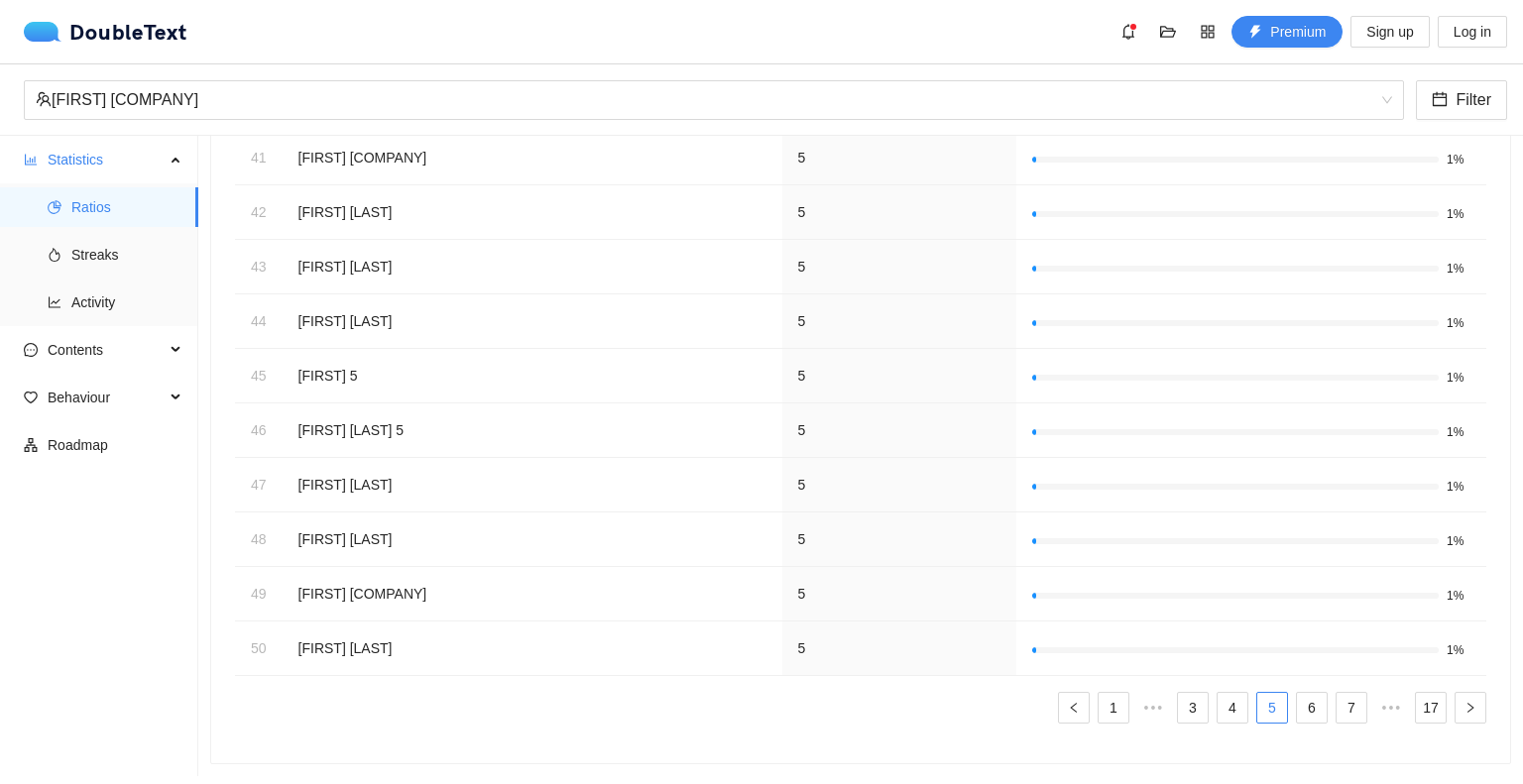 click on "Participants 164 Total Messages 734 Participant Sent Message share 41 [FIRST] [COMPANY] 5 1% 42 [FIRST] [LAST] 5 1% 43 [FIRST] [LAST] 5 1% 44 [FIRST] [LAST] 5 1% 45 [FIRST] 5 5 1% 46 [FIRST] [LAST] 5 5 1% 47 [FIRST] [LAST] 5 1% 48 [FIRST] [LAST] 5 1% 49 [FIRST] [COMPANY] 5 1% 50 [FIRST] [LAST] 5 1% 1 ••• 3 4 5 6 7 ••• 17" at bounding box center [861, 343] 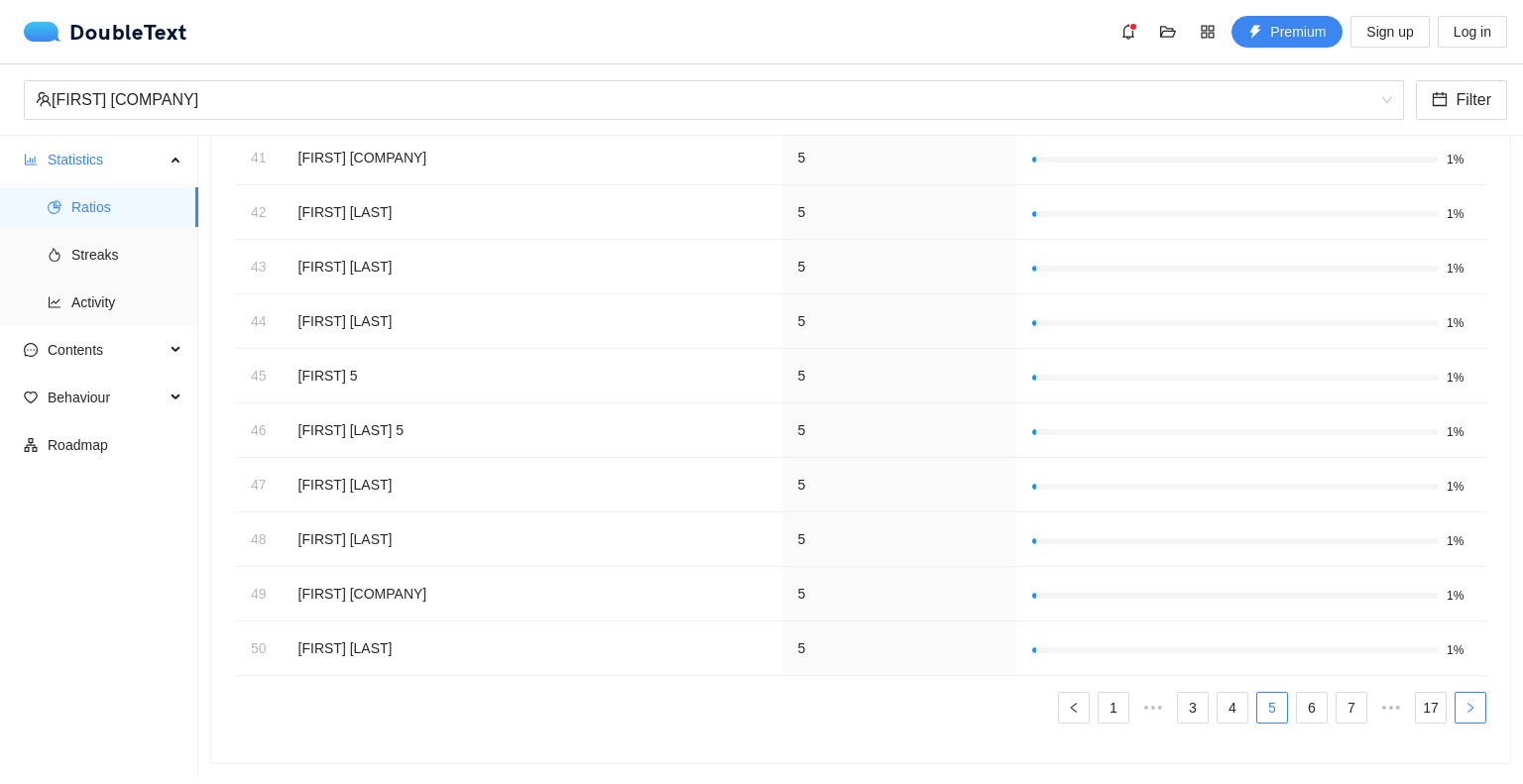 click at bounding box center (1470, 708) 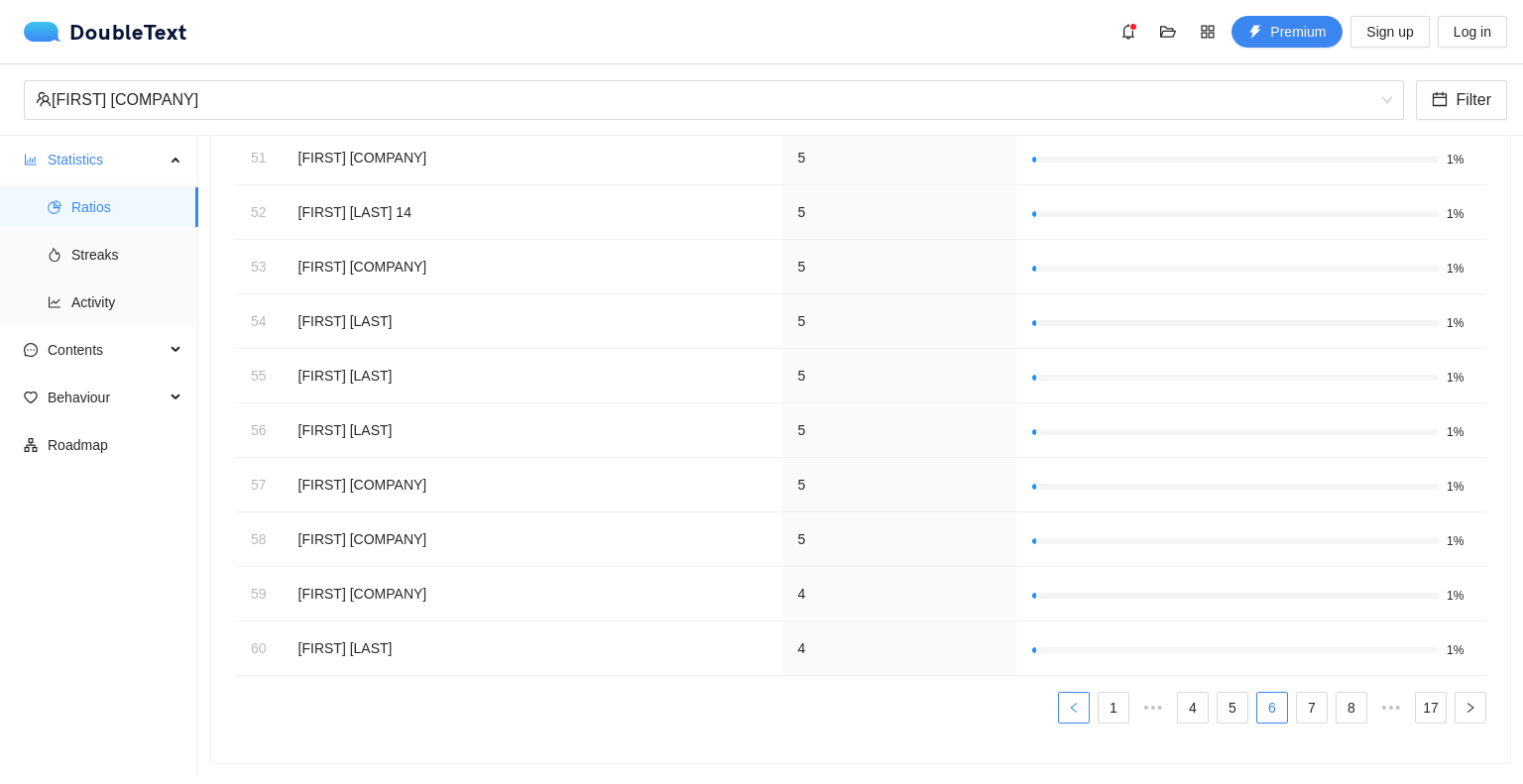 click at bounding box center (1074, 708) 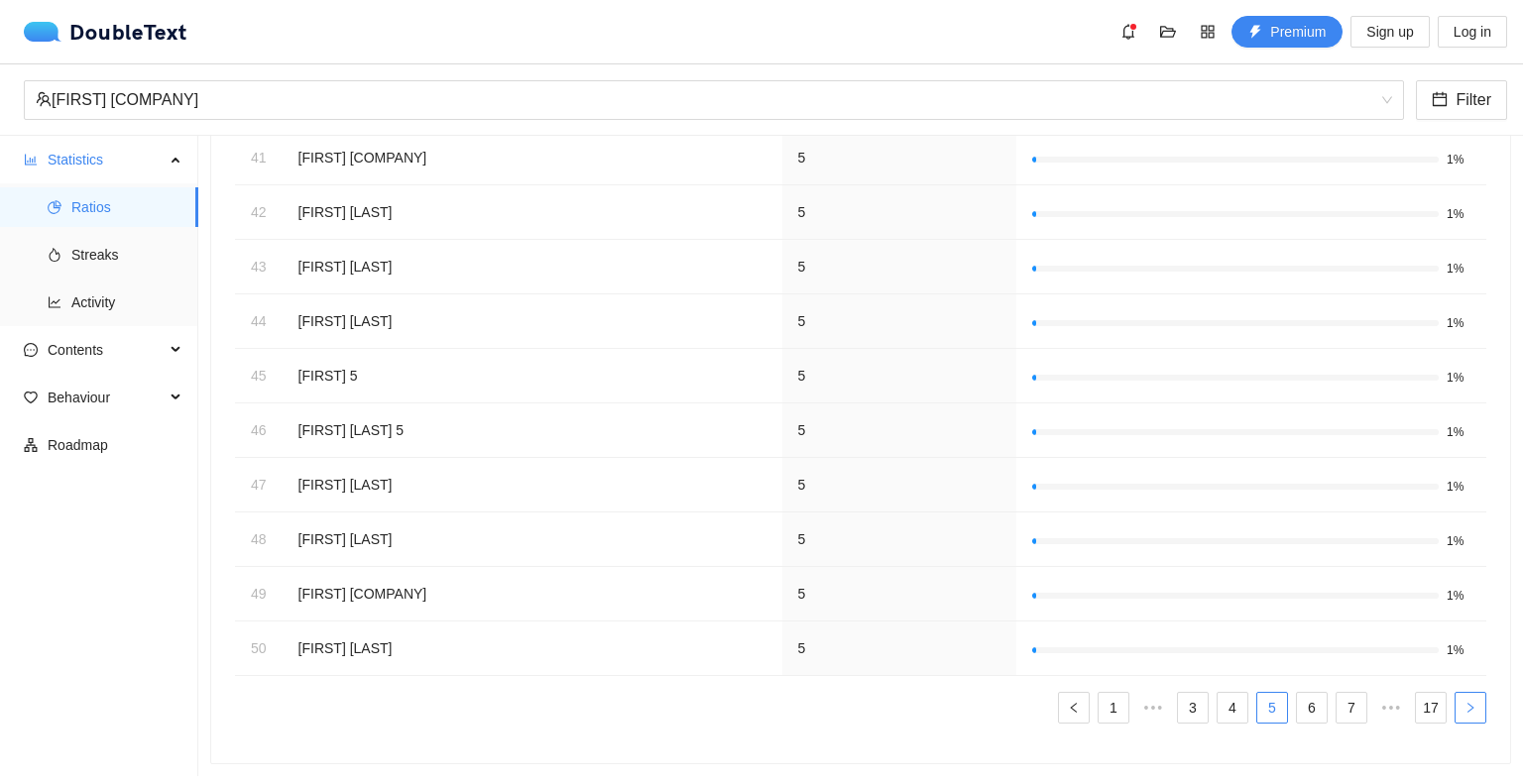 click at bounding box center [1470, 708] 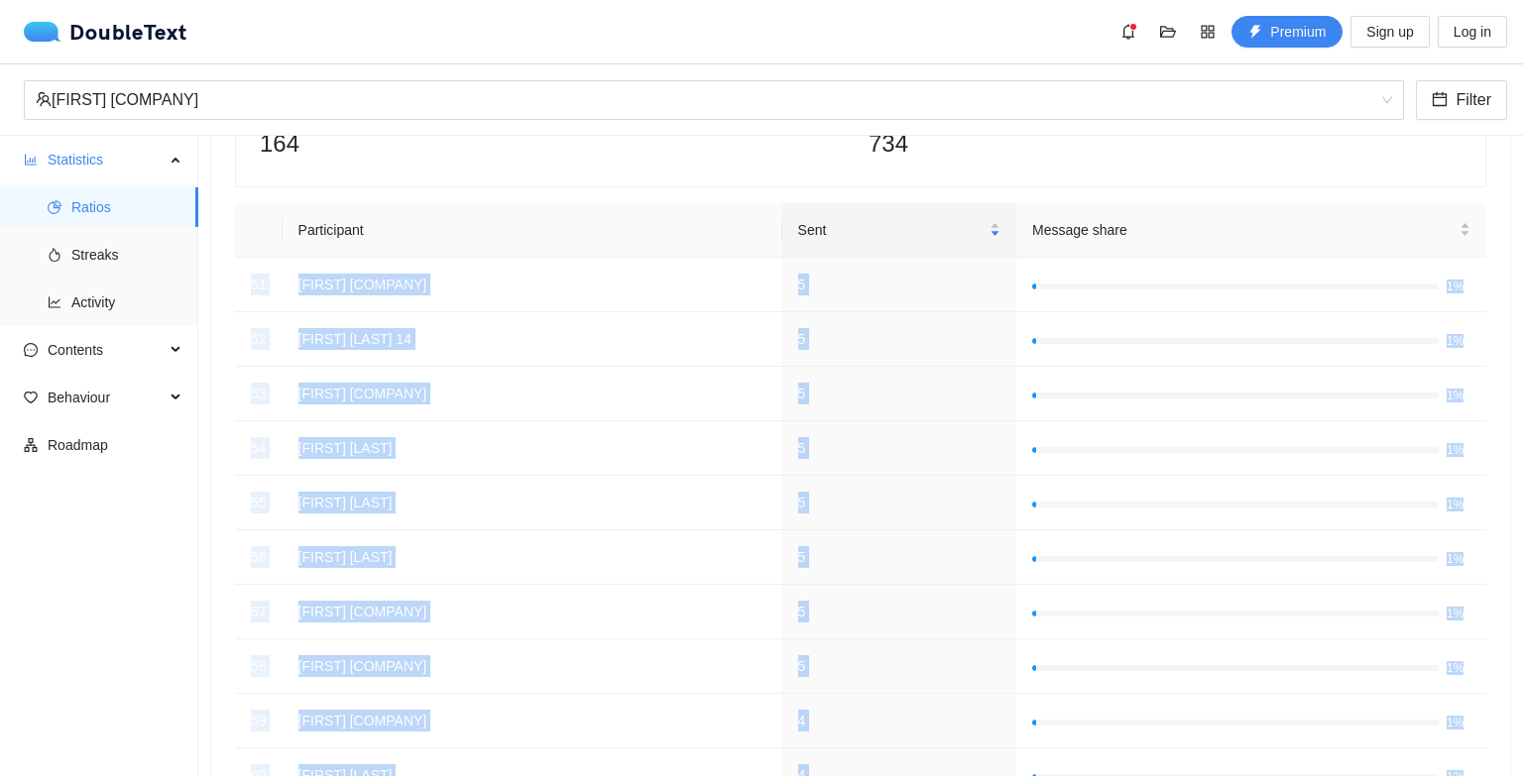 scroll, scrollTop: 300, scrollLeft: 0, axis: vertical 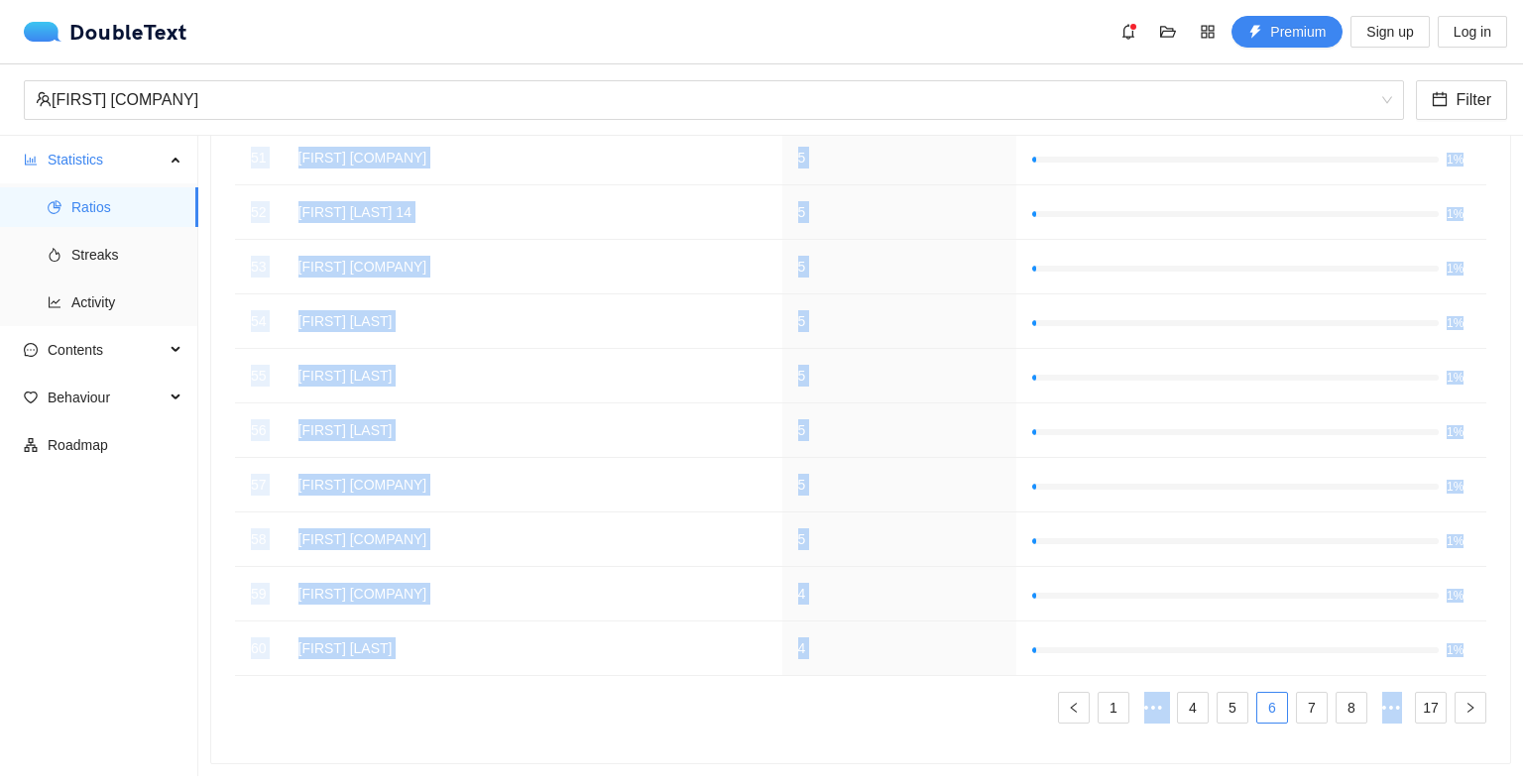 drag, startPoint x: 252, startPoint y: 284, endPoint x: 633, endPoint y: 760, distance: 609.70239 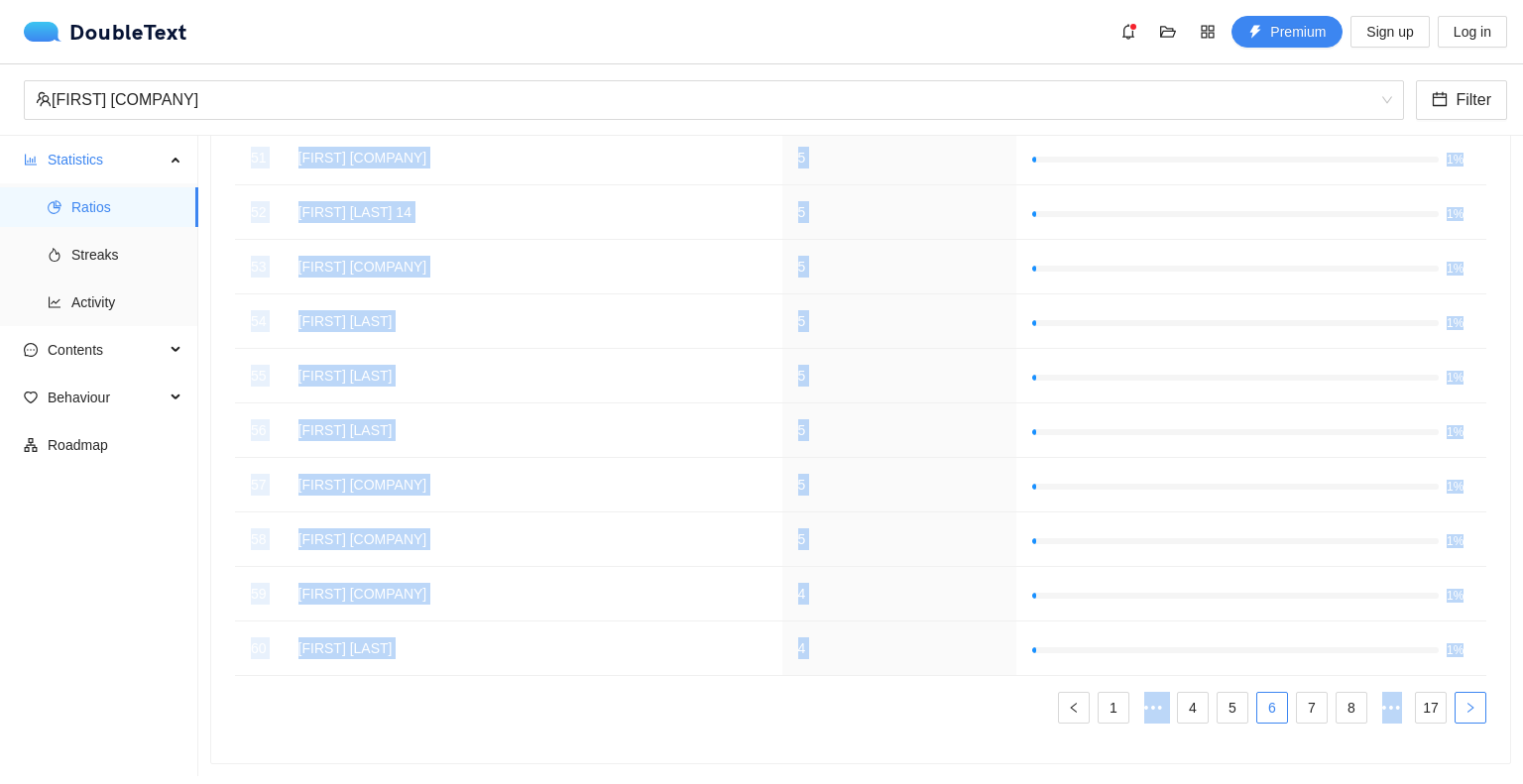 click at bounding box center [1470, 708] 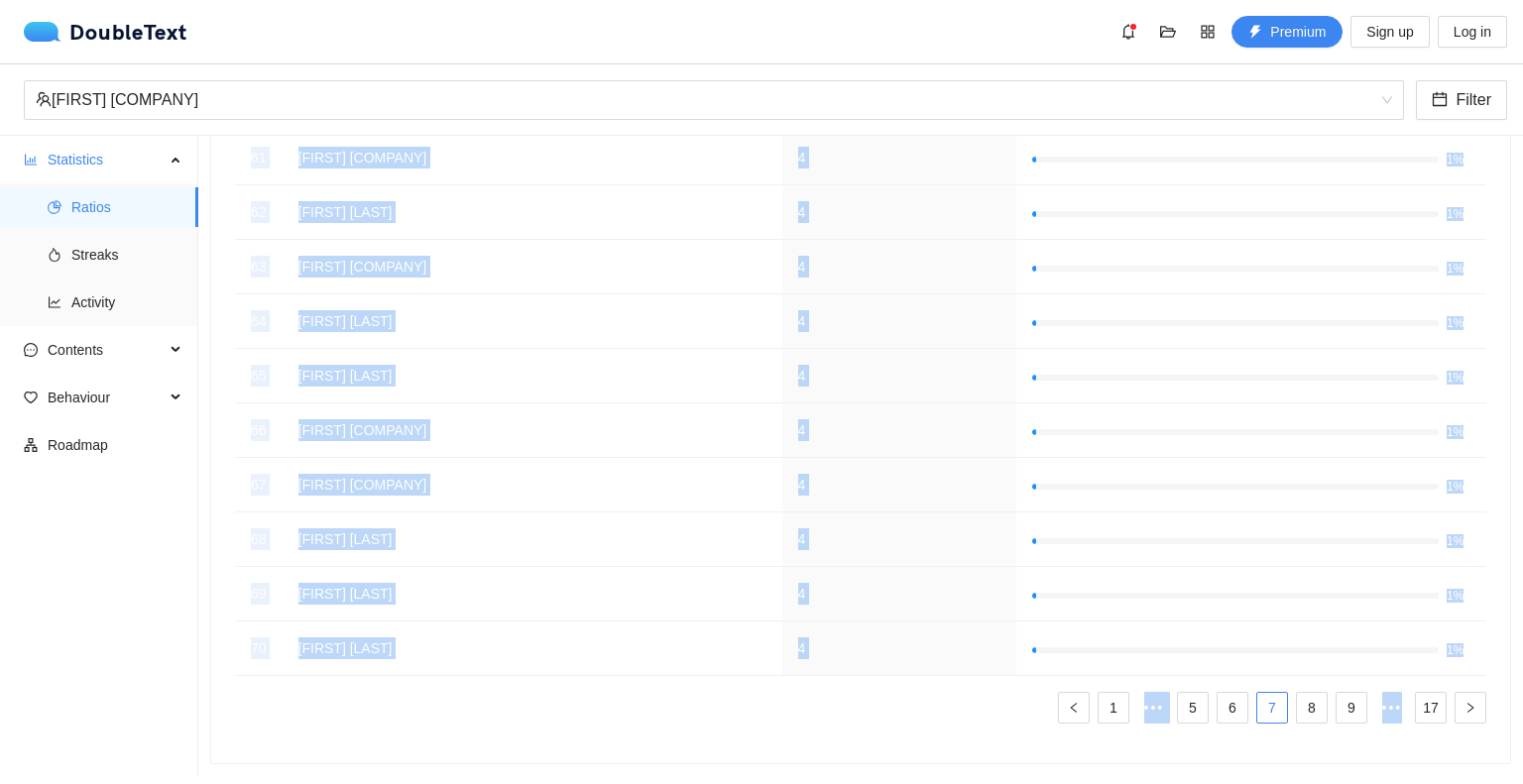 copy on "51 [FIRST] [COMPANY] 5 1% 52 [FIRST] [LAST] 14 5 1% 53 [FIRST] 8 5 1% 54 [FIRST] [LAST] 5 1% 55 [FIRST] [LAST] 5 1% 56 [FIRST] [LAST] 5 1% 57 [FIRST] [COMPANY] 5 1% 58 [FIRST] [COMPANY] 5 1% 59 [FIRST] [COMPANY] 4 1% 60 [FIRST] [LAST] 4 1% 1 ••• 4 5 6 7 8 •••" 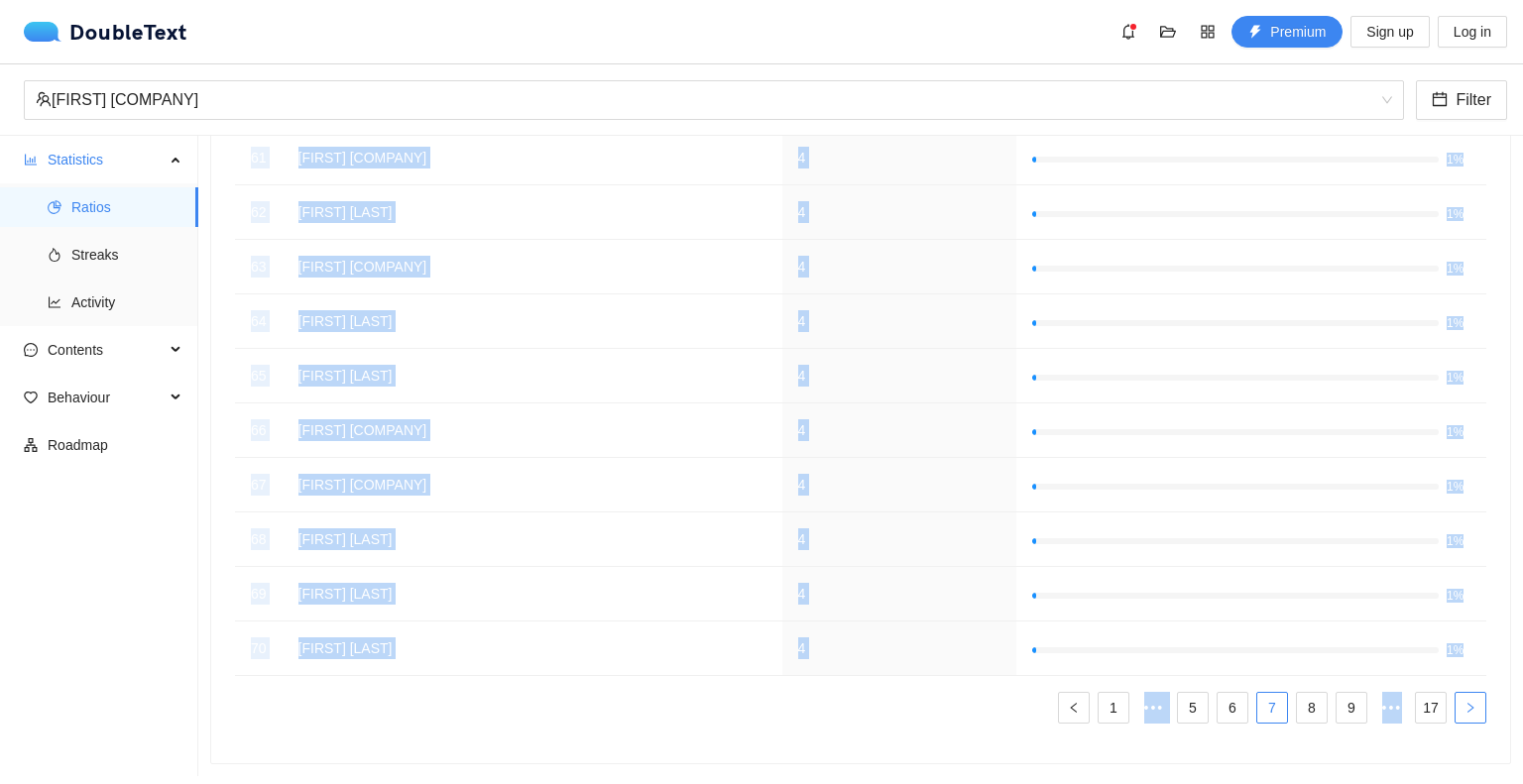 click at bounding box center [1470, 708] 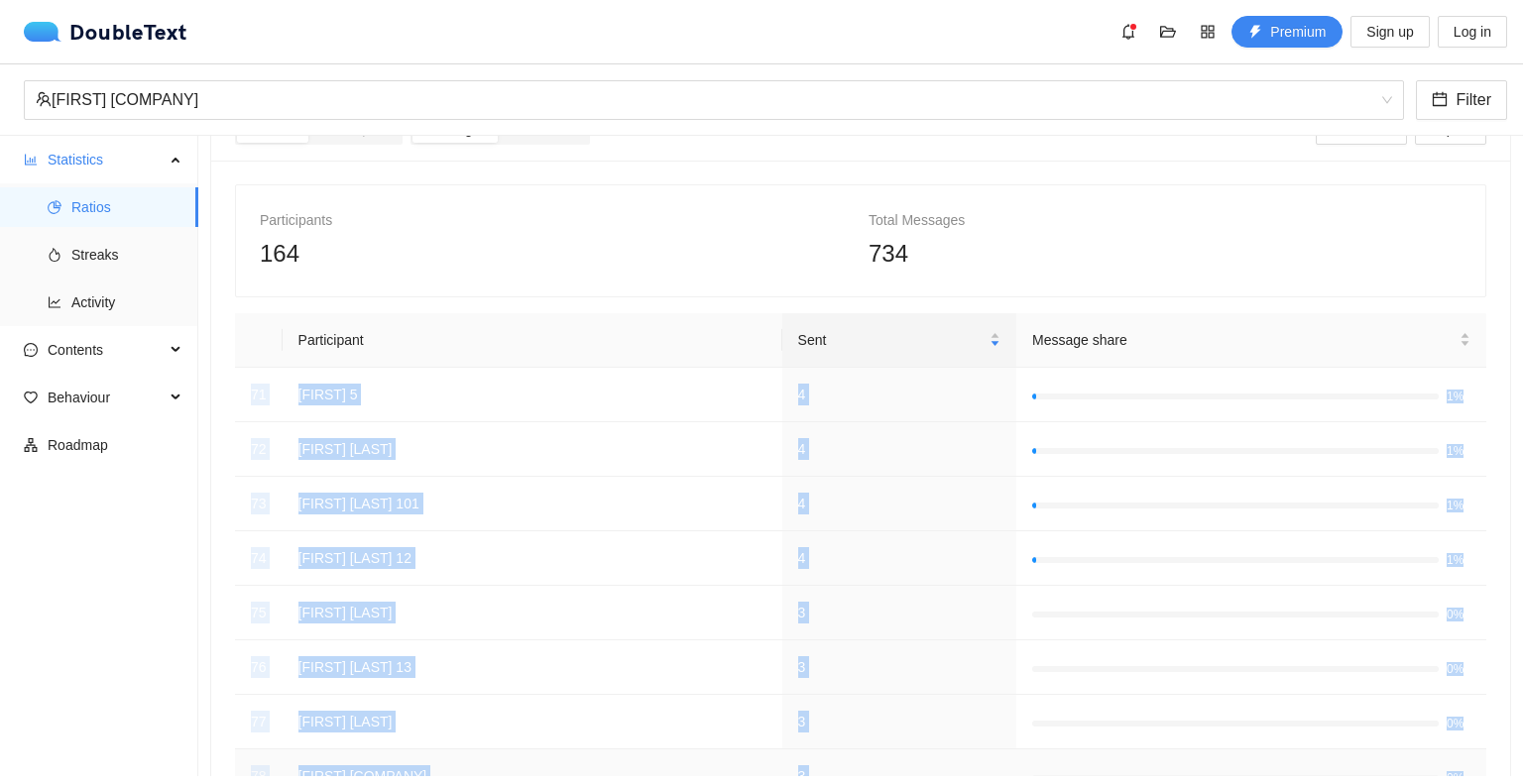 scroll, scrollTop: 47, scrollLeft: 0, axis: vertical 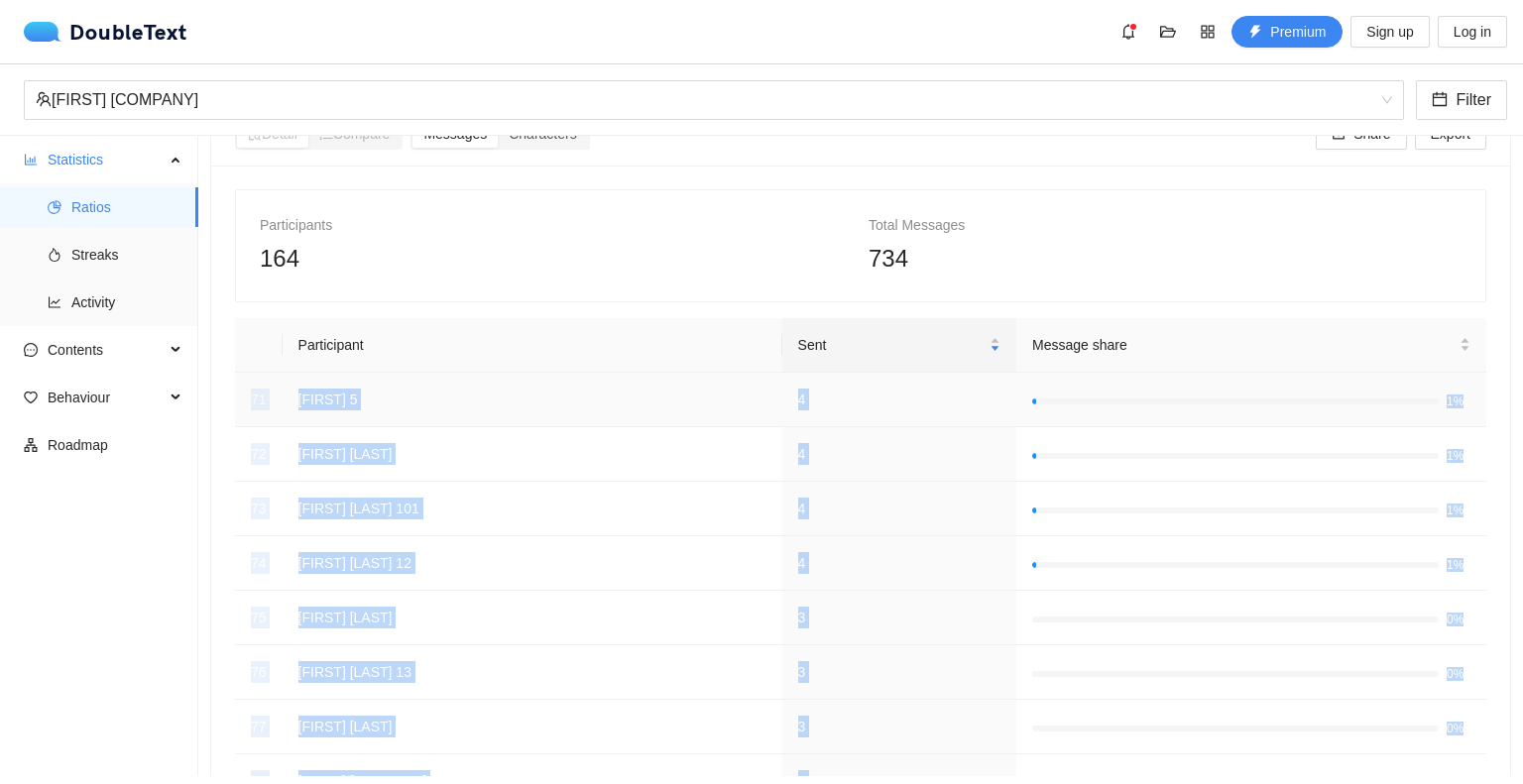 click on "71" at bounding box center (259, 399) 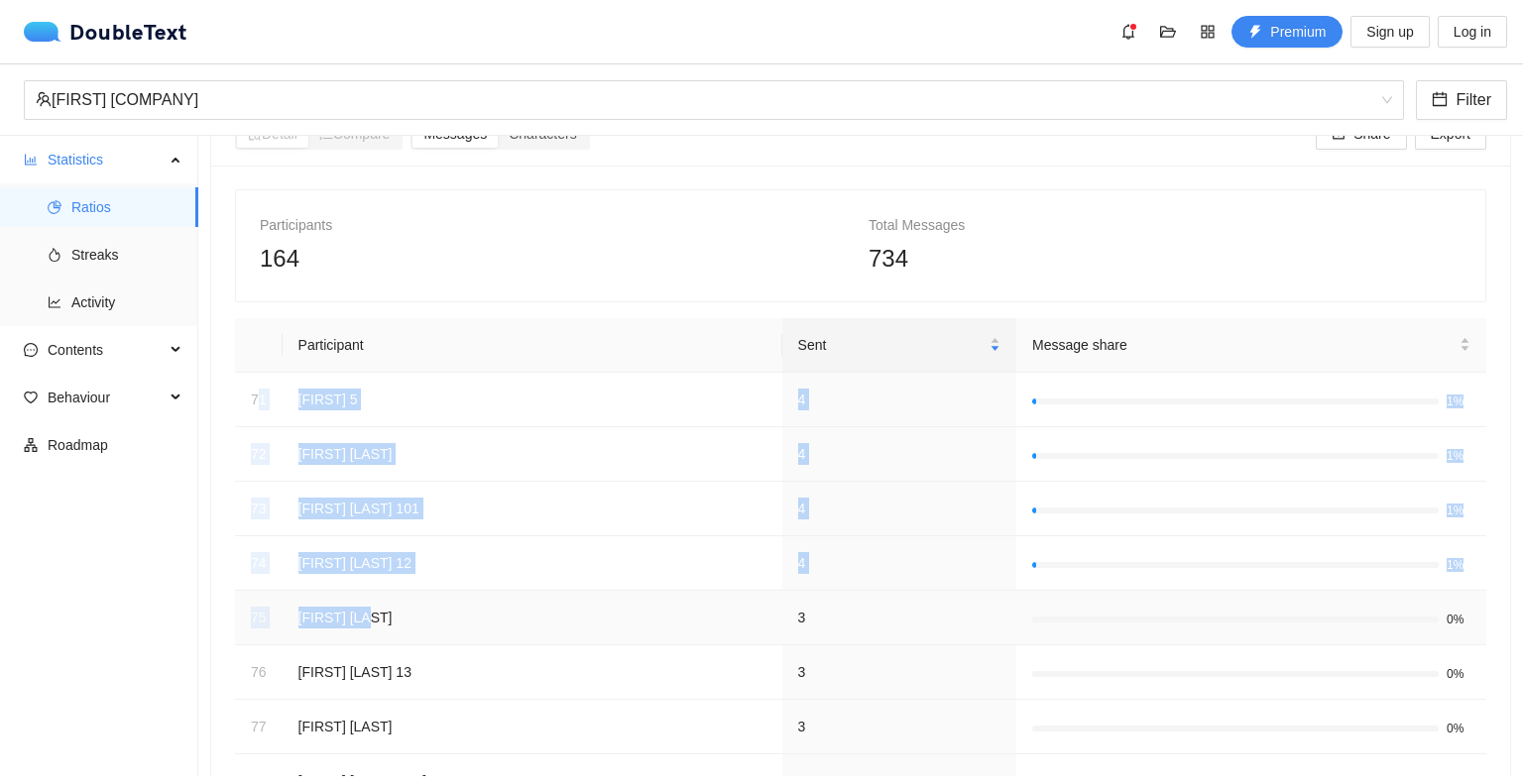 drag, startPoint x: 254, startPoint y: 399, endPoint x: 521, endPoint y: 602, distance: 335.4072 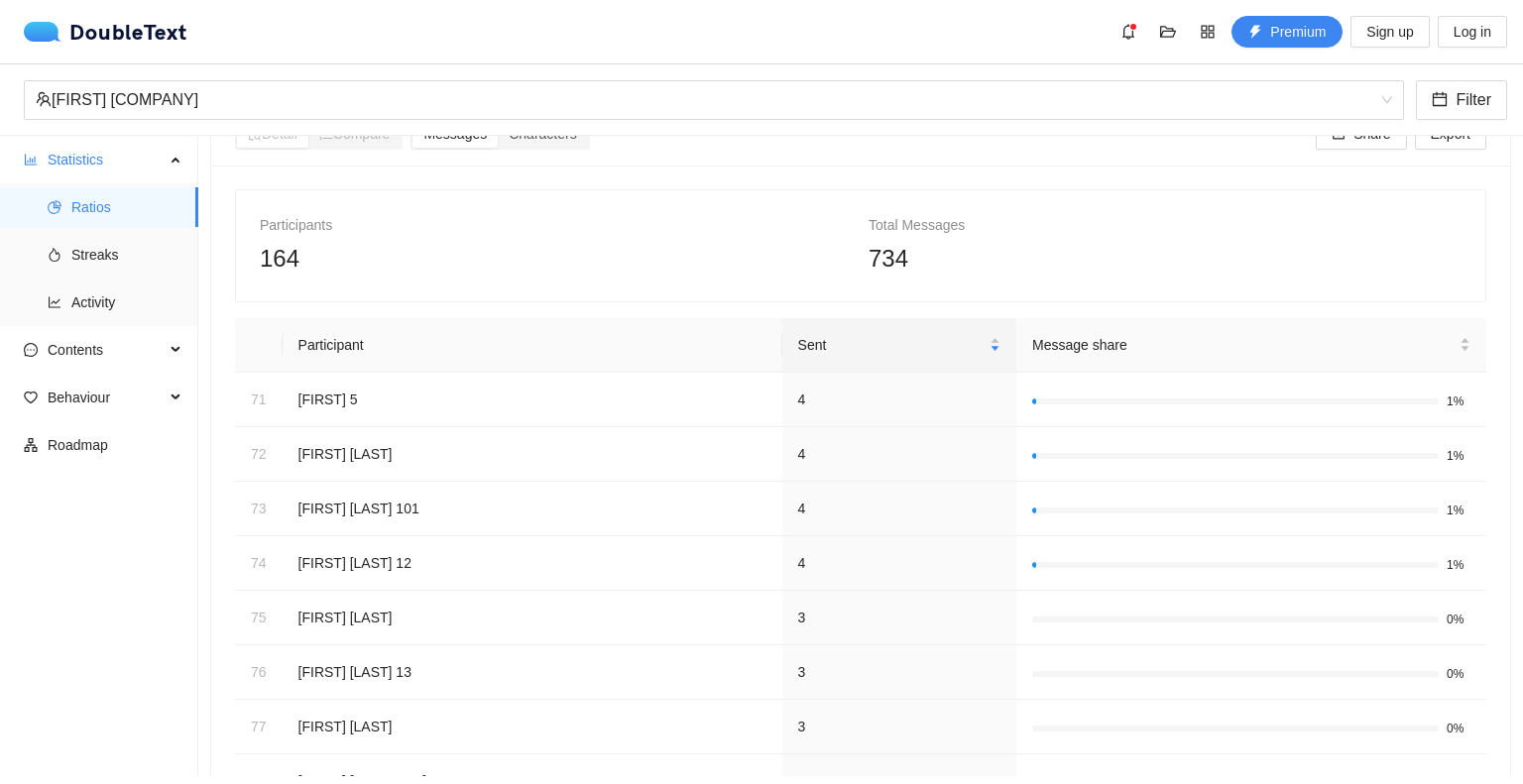 click on "Participants 164 Total Messages 734" at bounding box center [861, 246] 